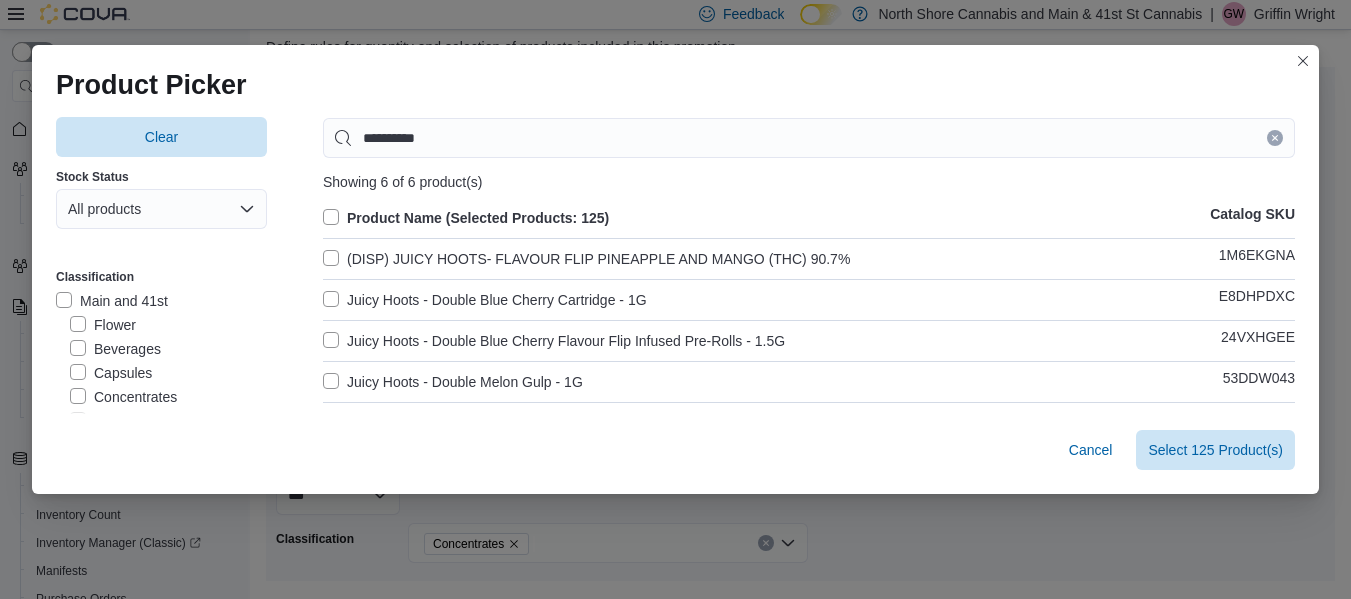 scroll, scrollTop: 345, scrollLeft: 0, axis: vertical 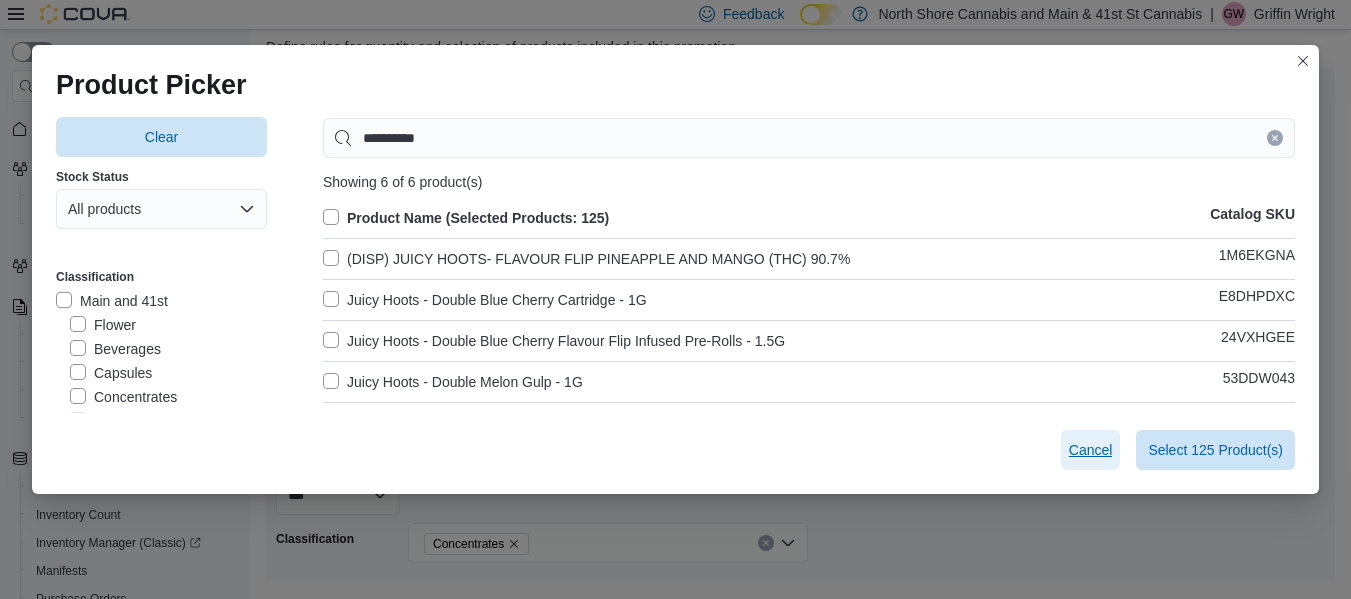 click on "Cancel" at bounding box center (1091, 450) 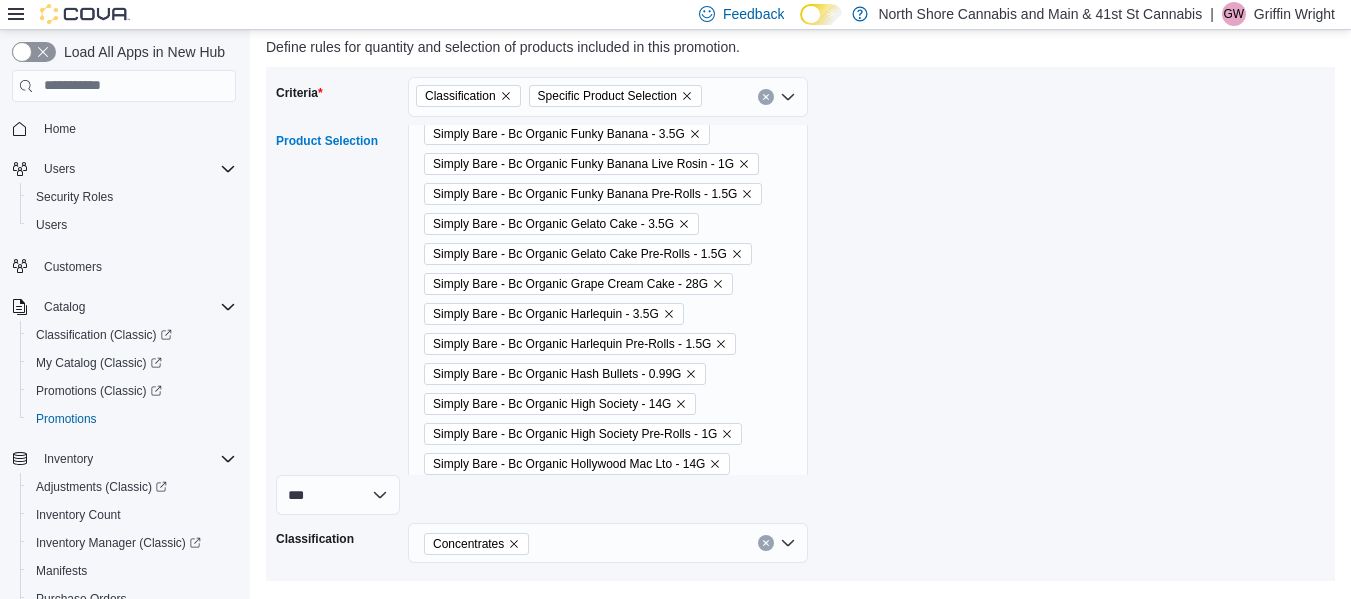 scroll, scrollTop: 1307, scrollLeft: 0, axis: vertical 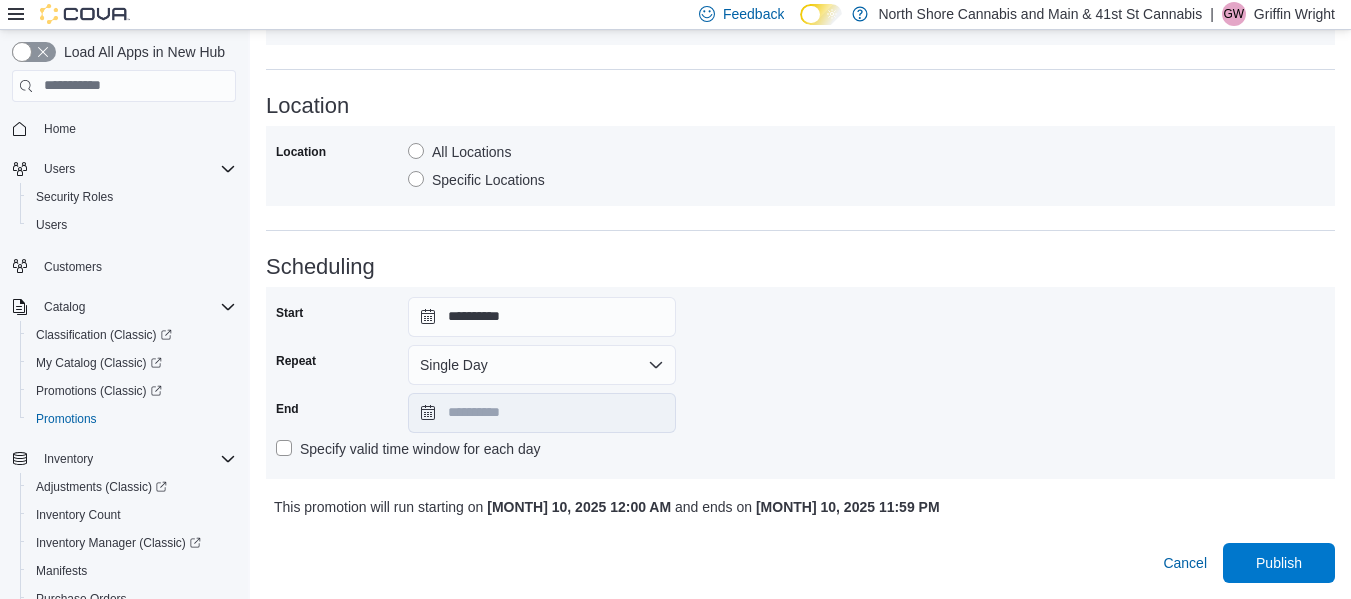 click on "Specific Locations" at bounding box center [476, 180] 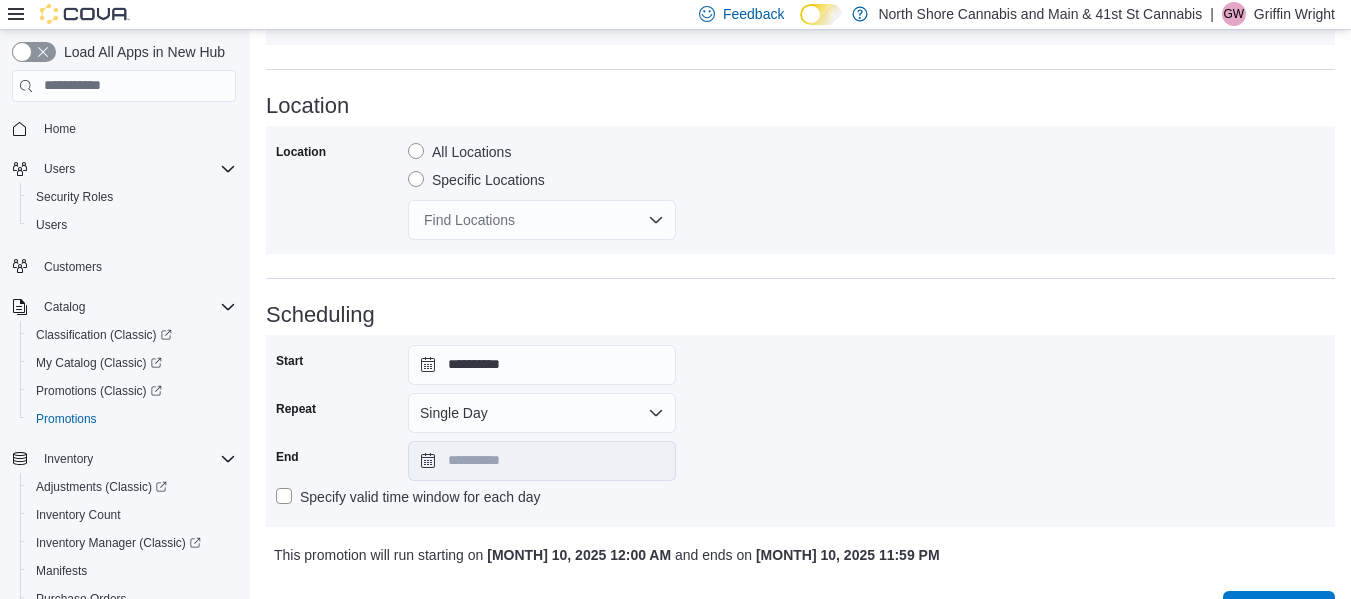 click on "Find Locations" at bounding box center [542, 220] 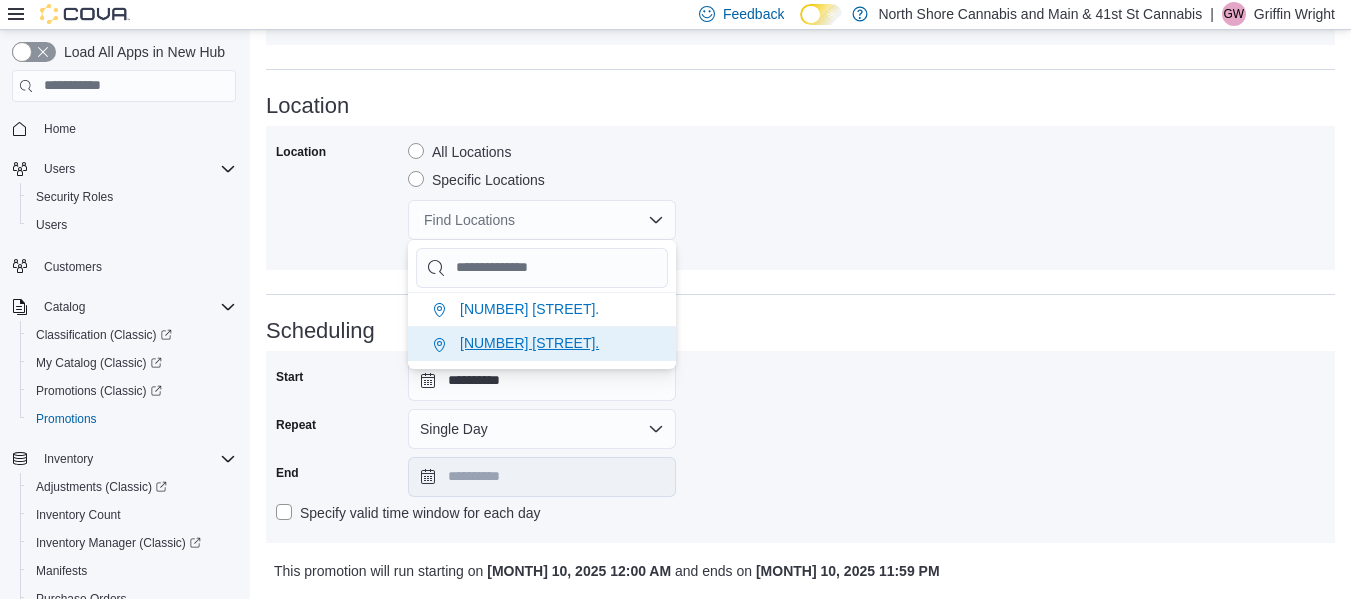 click on "[NUMBER] [STREET]." at bounding box center (529, 309) 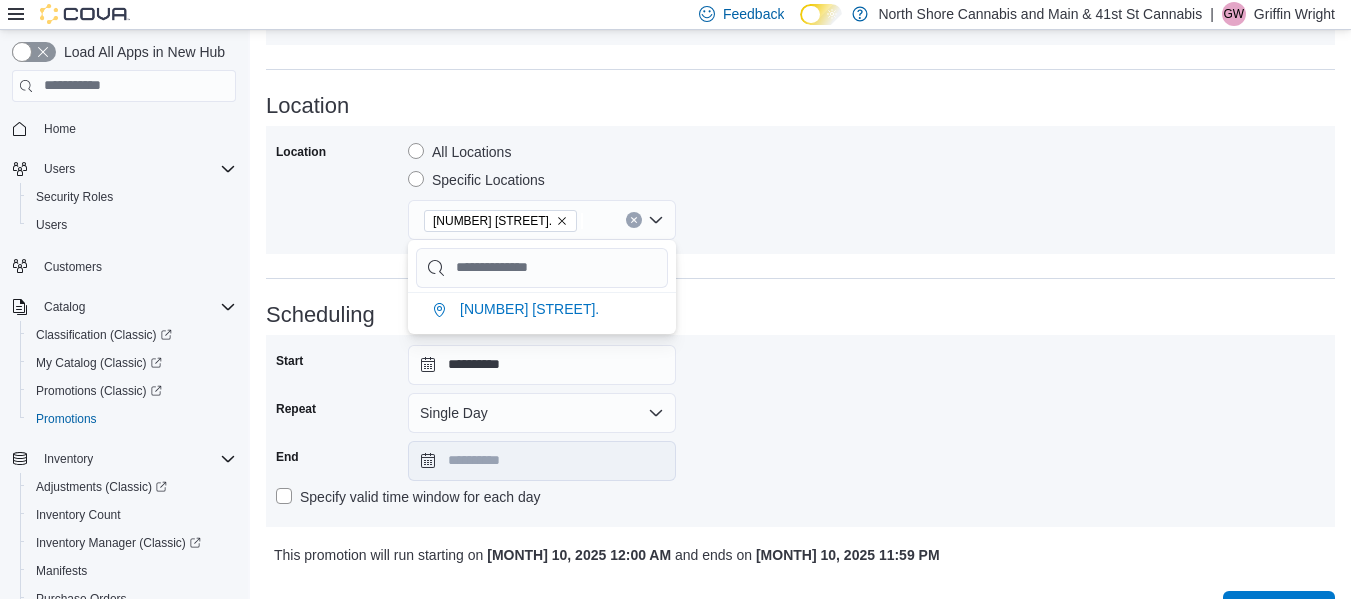 scroll, scrollTop: 1355, scrollLeft: 0, axis: vertical 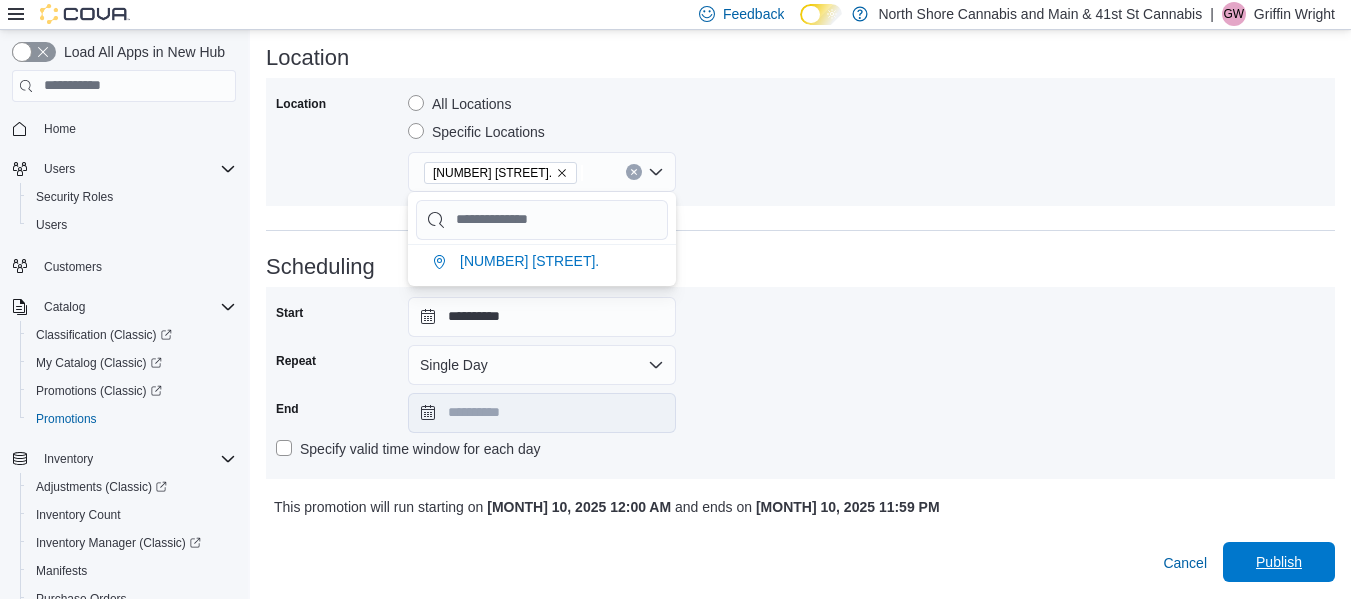 drag, startPoint x: 1295, startPoint y: 550, endPoint x: 1114, endPoint y: 352, distance: 268.26294 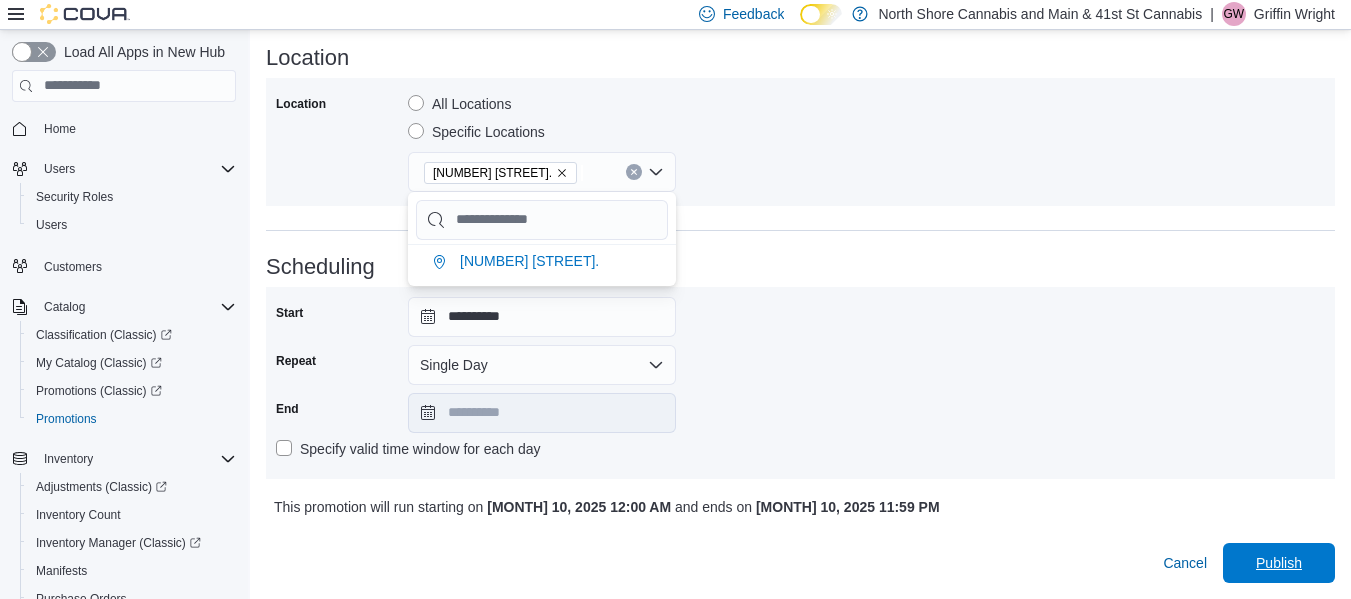 click on "Publish" at bounding box center [1279, 563] 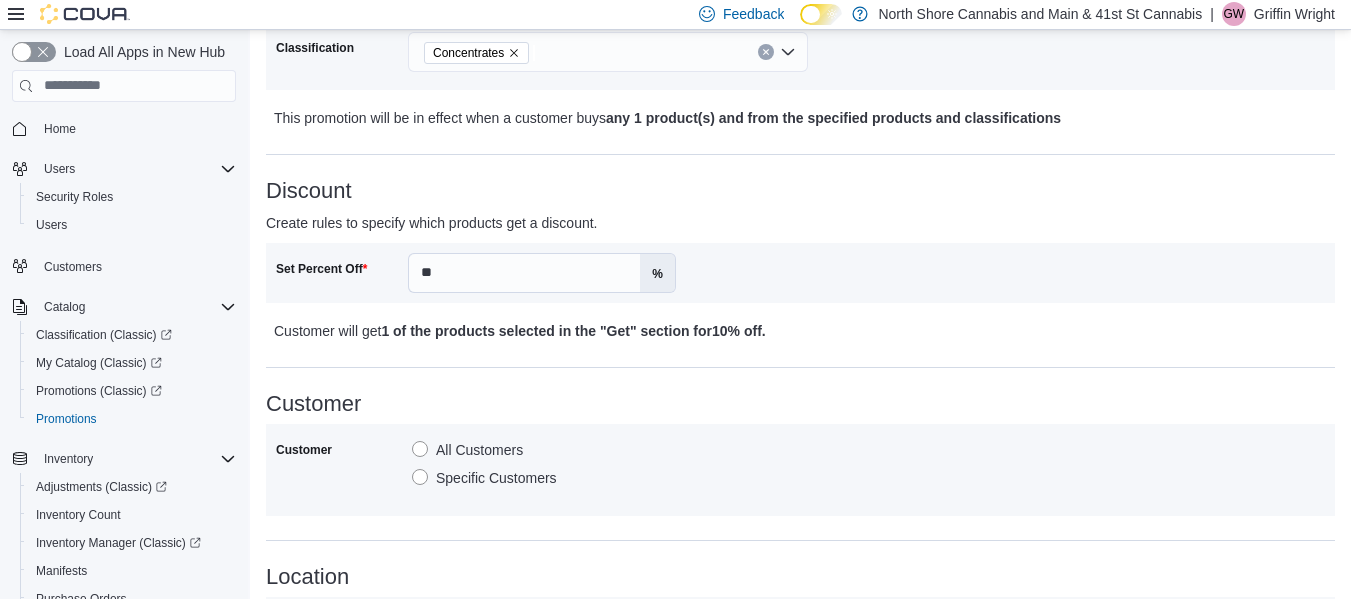 scroll, scrollTop: 1355, scrollLeft: 0, axis: vertical 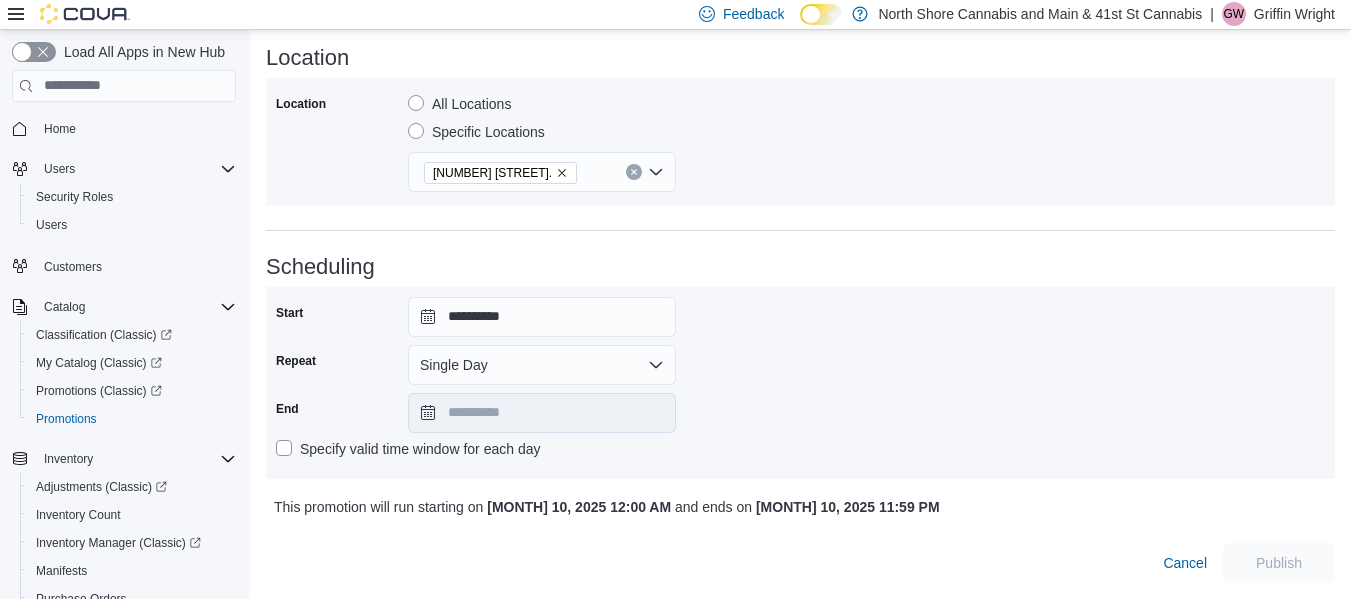 click on "**********" at bounding box center (800, 383) 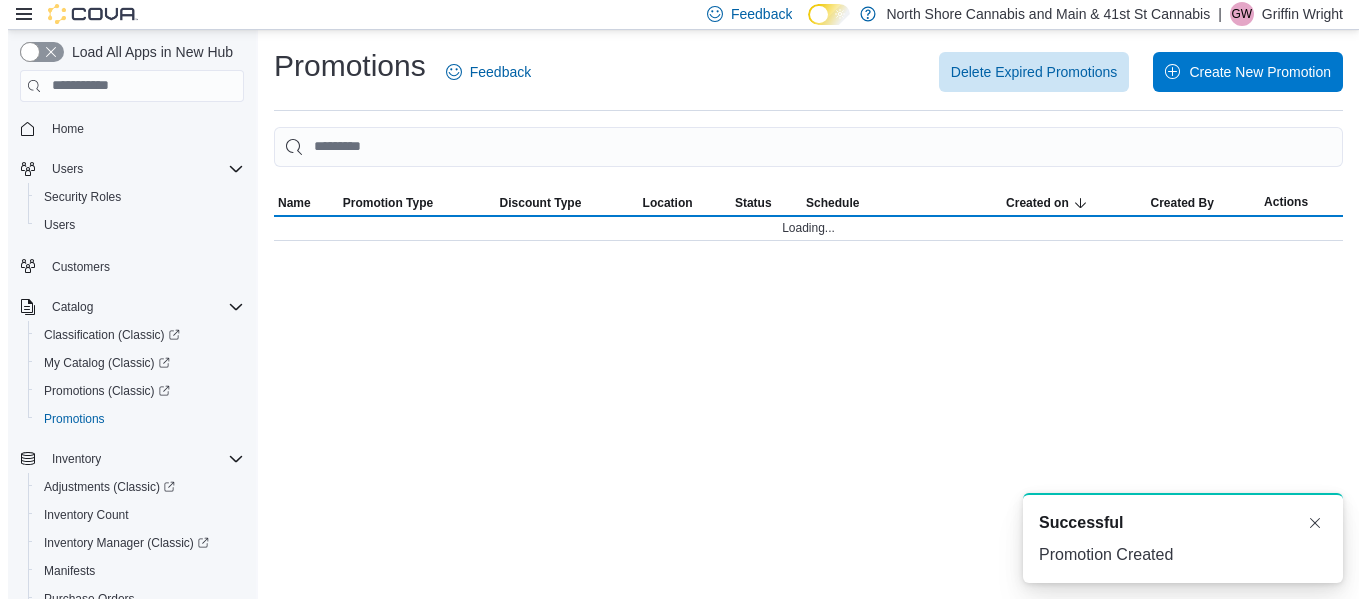 scroll, scrollTop: 0, scrollLeft: 0, axis: both 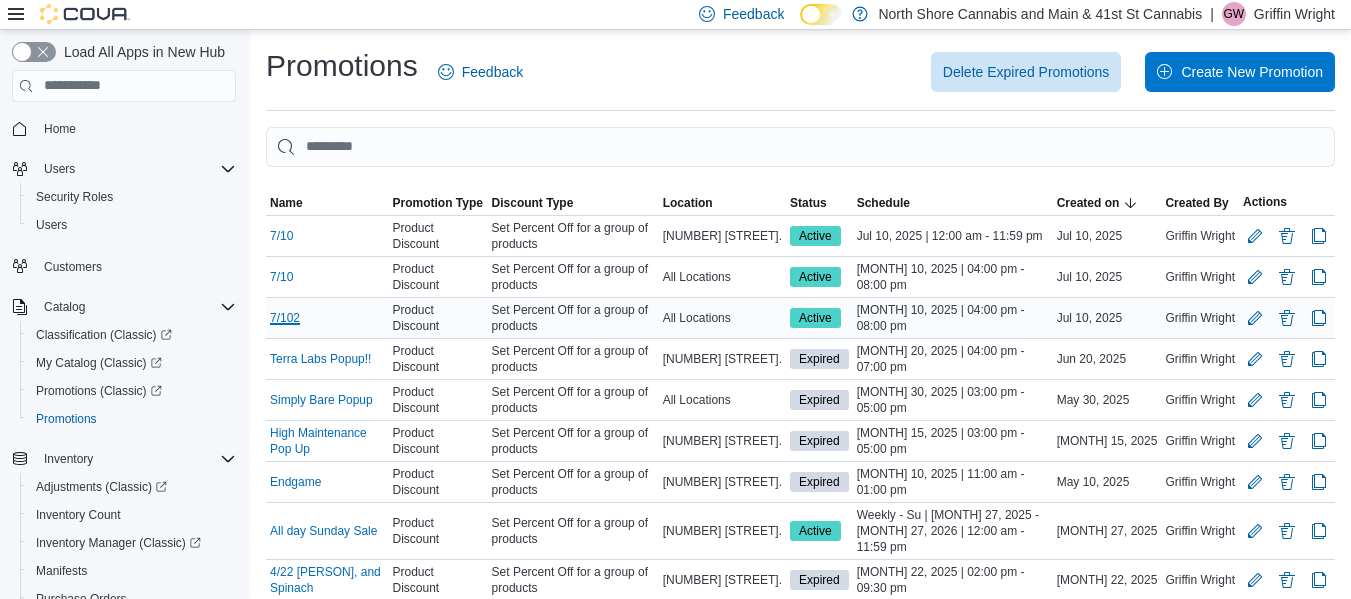 click on "7/102" at bounding box center [285, 318] 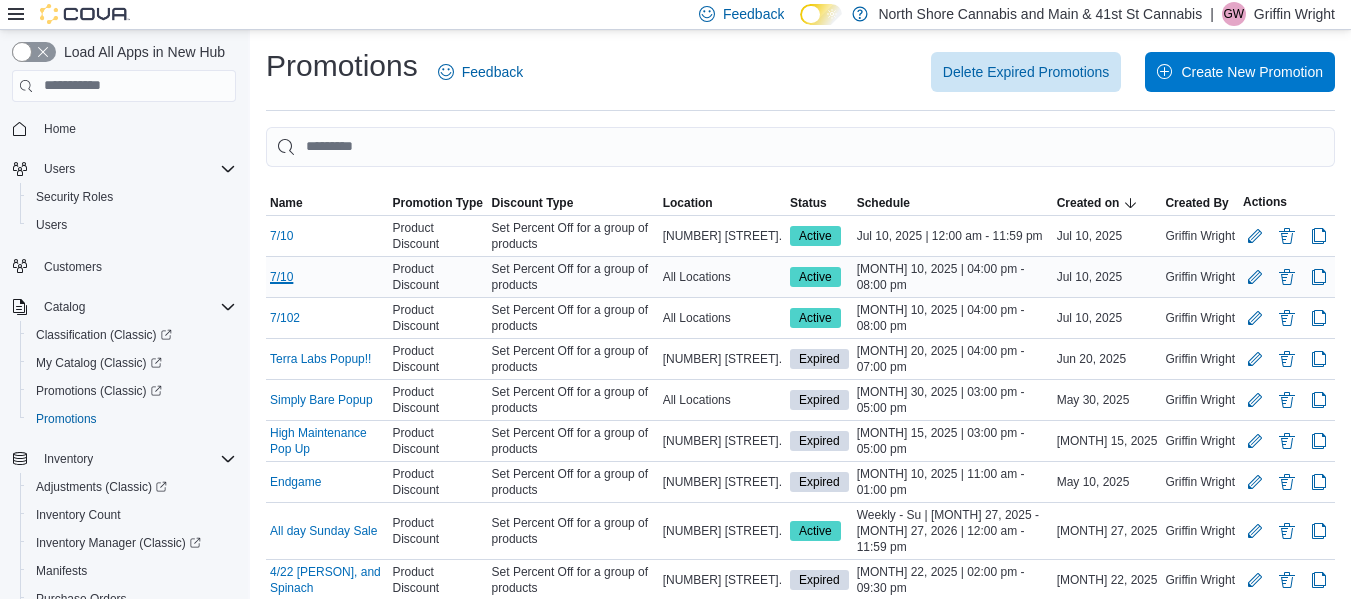 click on "7/10" at bounding box center [281, 277] 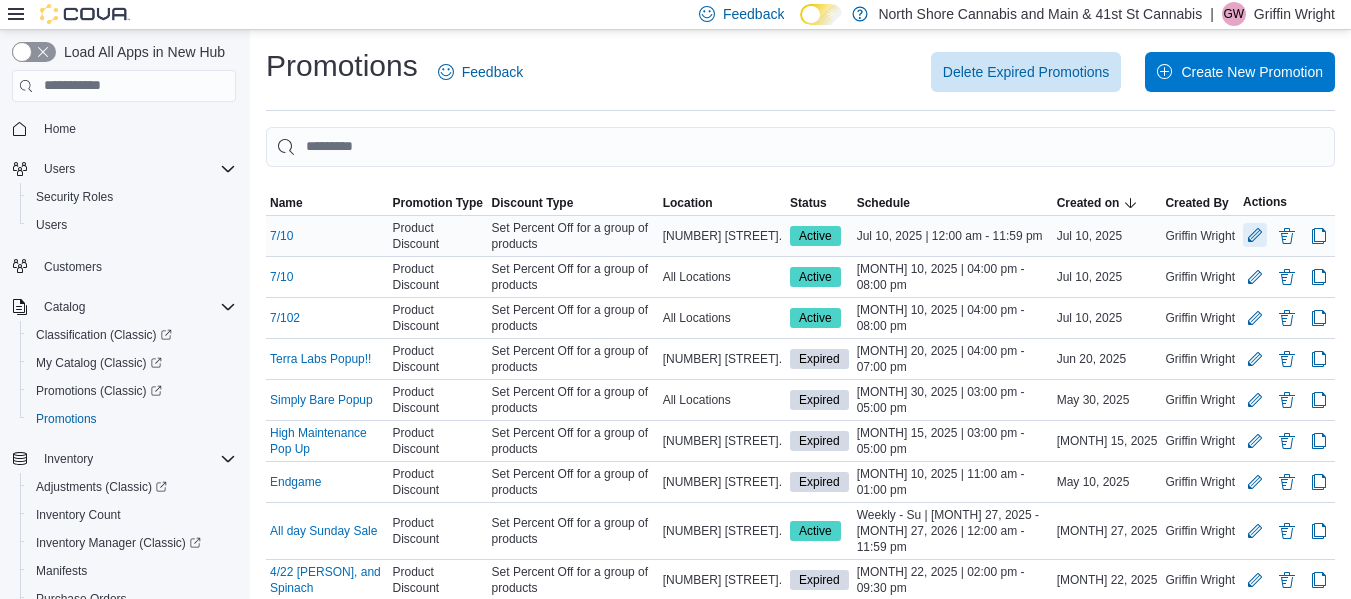 click at bounding box center [1255, 235] 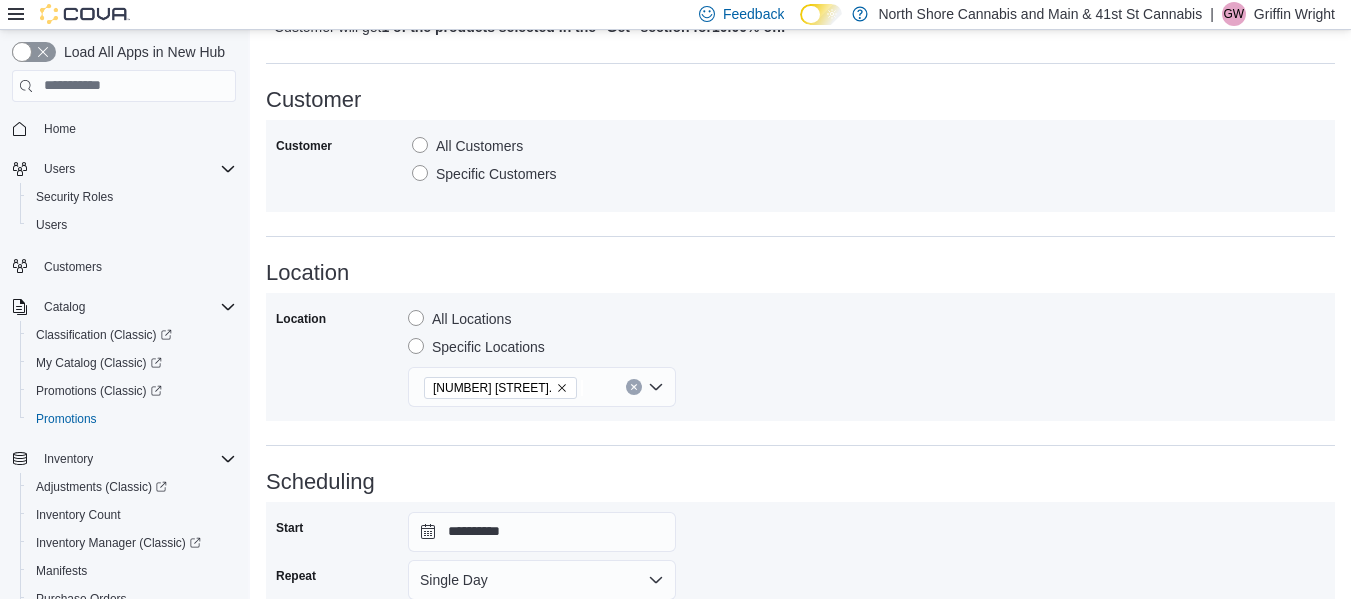 scroll, scrollTop: 1355, scrollLeft: 0, axis: vertical 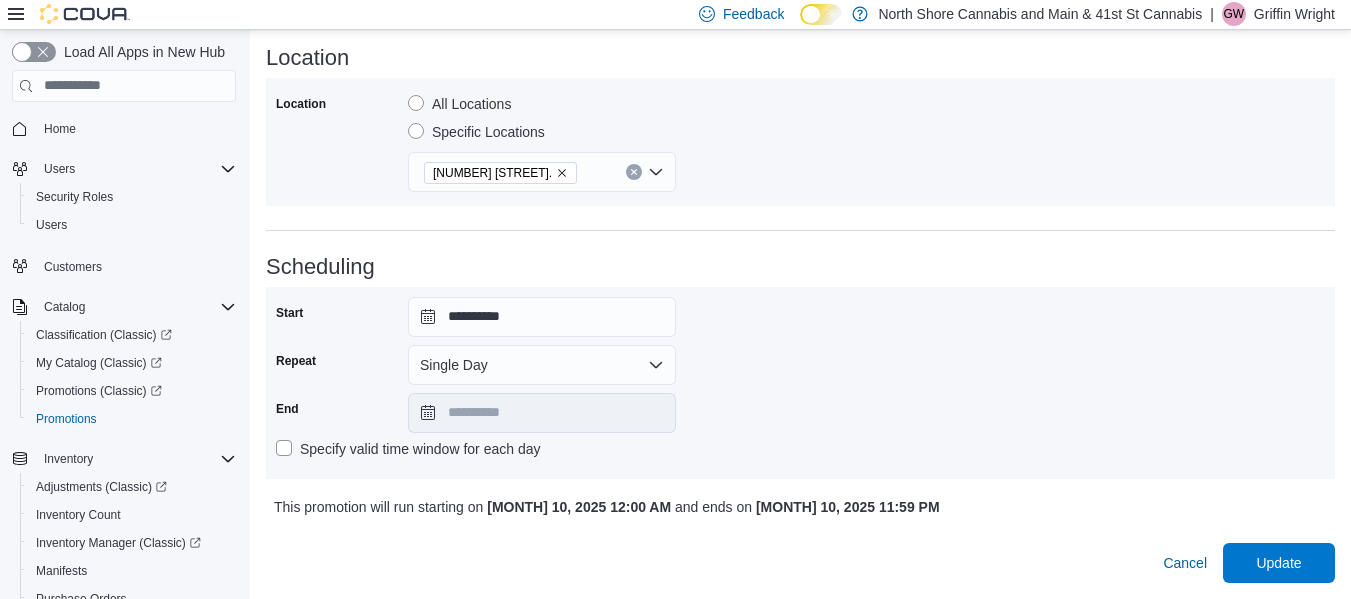 click on "Specify valid time window for each day" at bounding box center [408, 449] 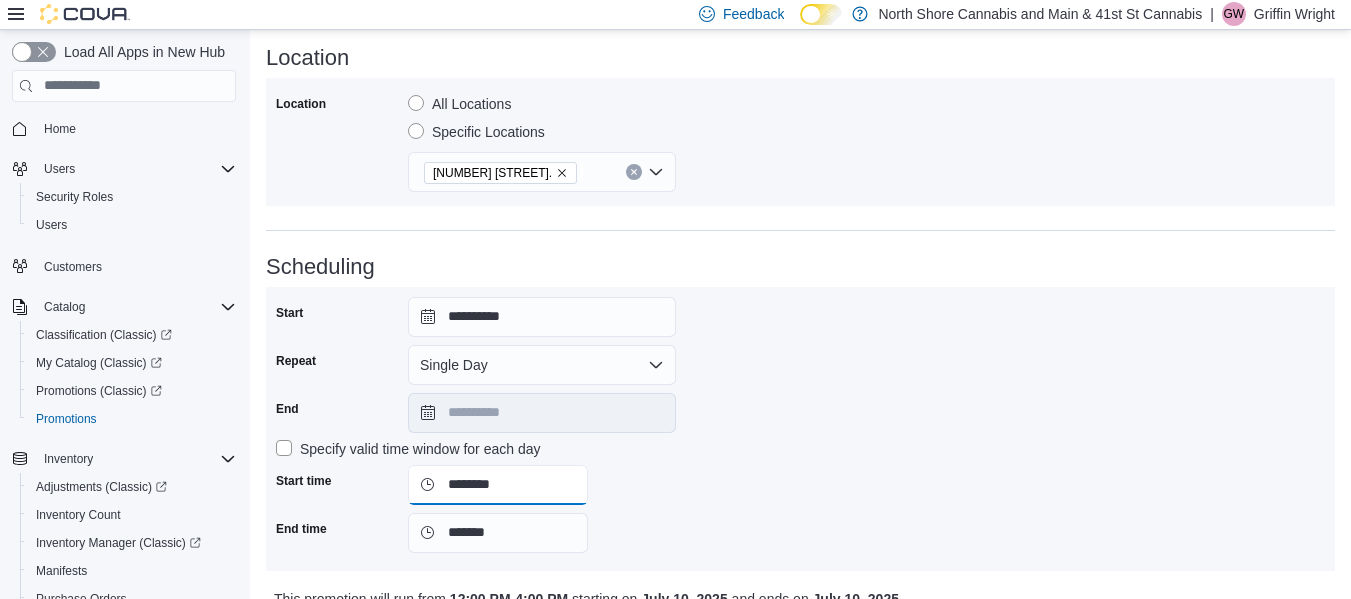 click on "********" at bounding box center (498, 485) 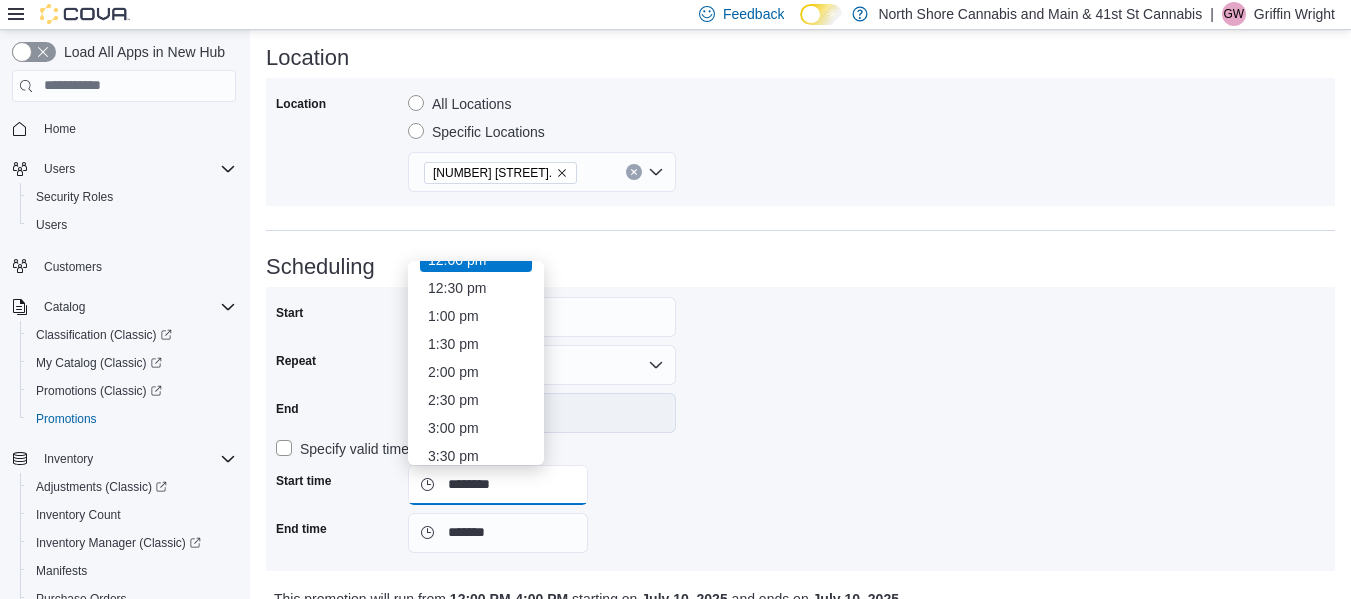 scroll, scrollTop: 786, scrollLeft: 0, axis: vertical 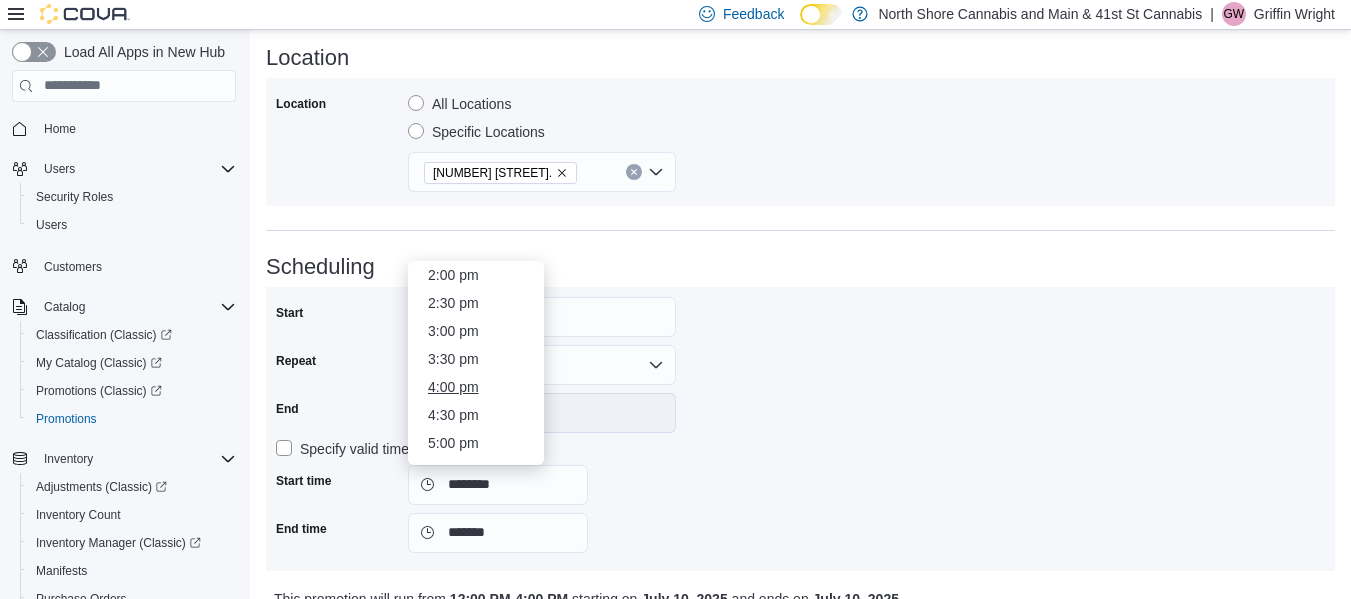 click on "4:00 pm" at bounding box center [476, 387] 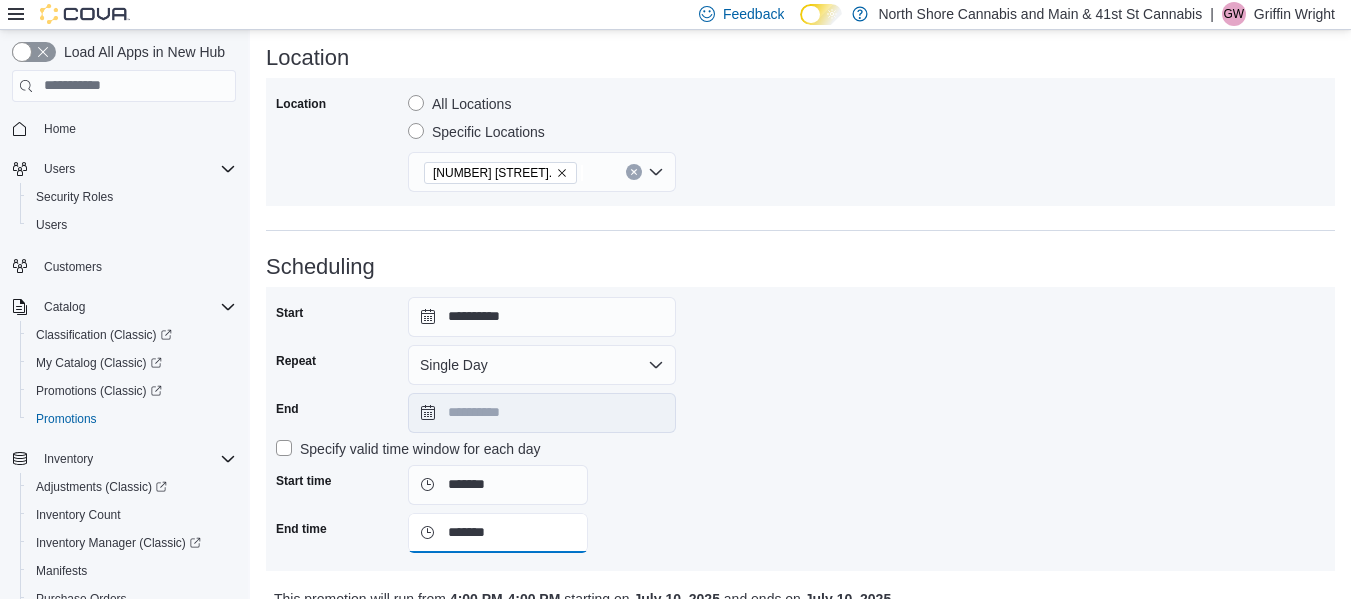 drag, startPoint x: 510, startPoint y: 526, endPoint x: 508, endPoint y: 516, distance: 10.198039 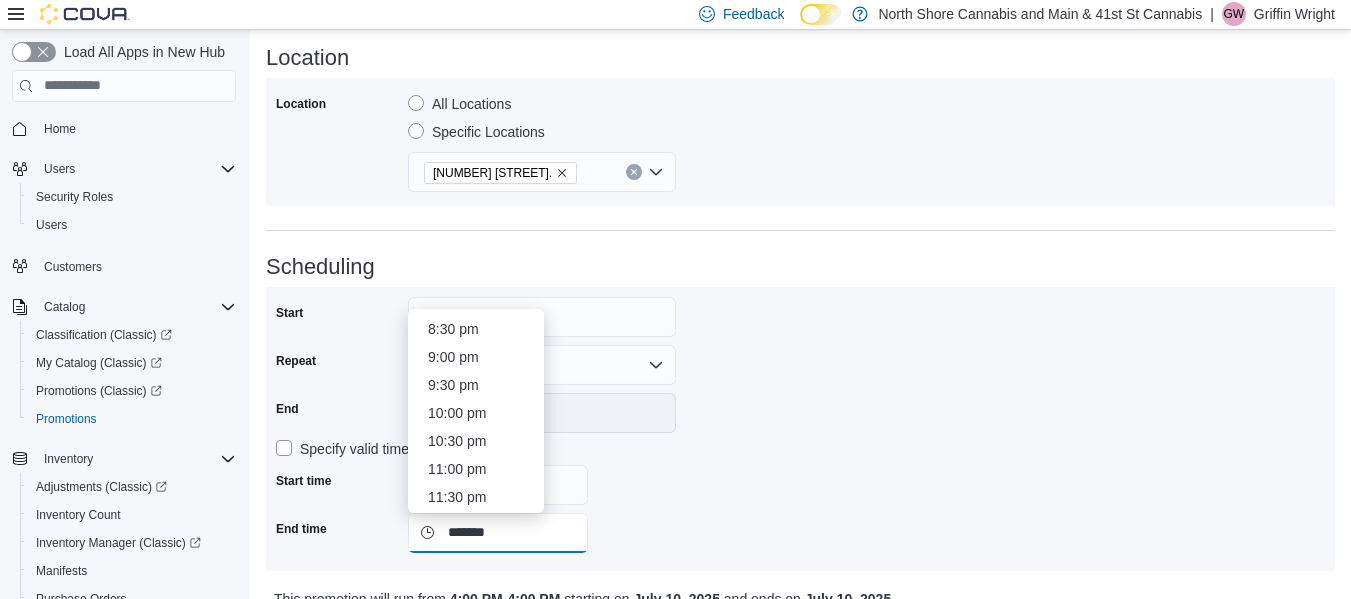 scroll, scrollTop: 944, scrollLeft: 0, axis: vertical 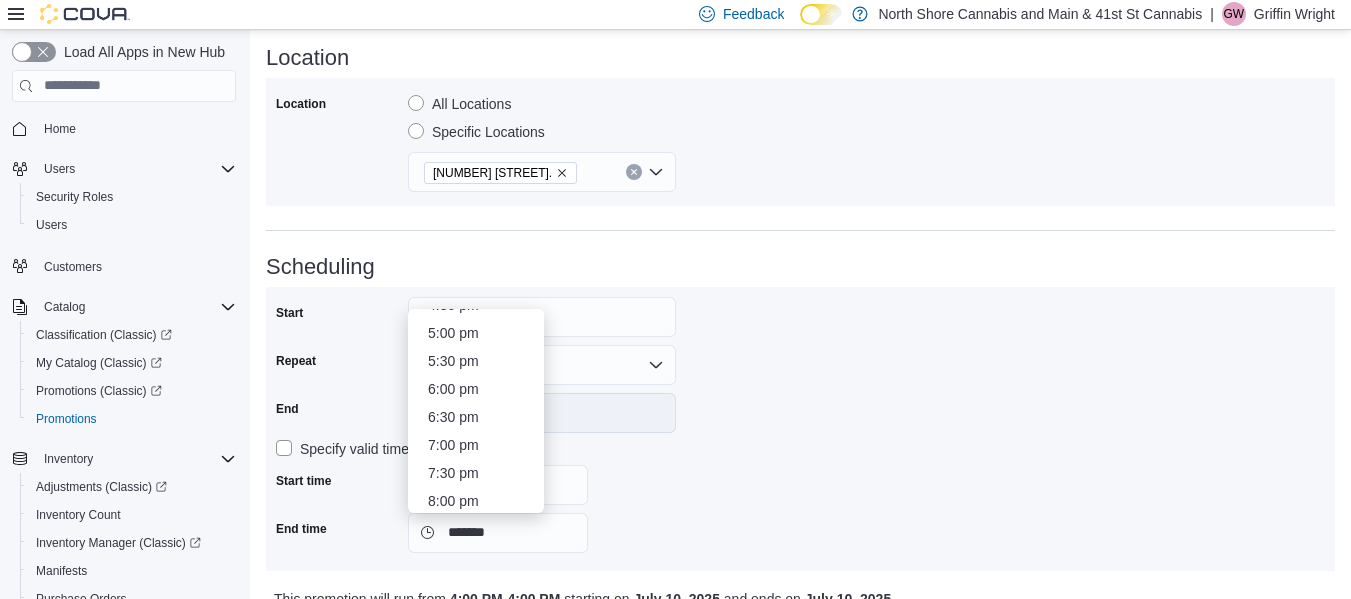 click on "8:00 pm" at bounding box center [476, 501] 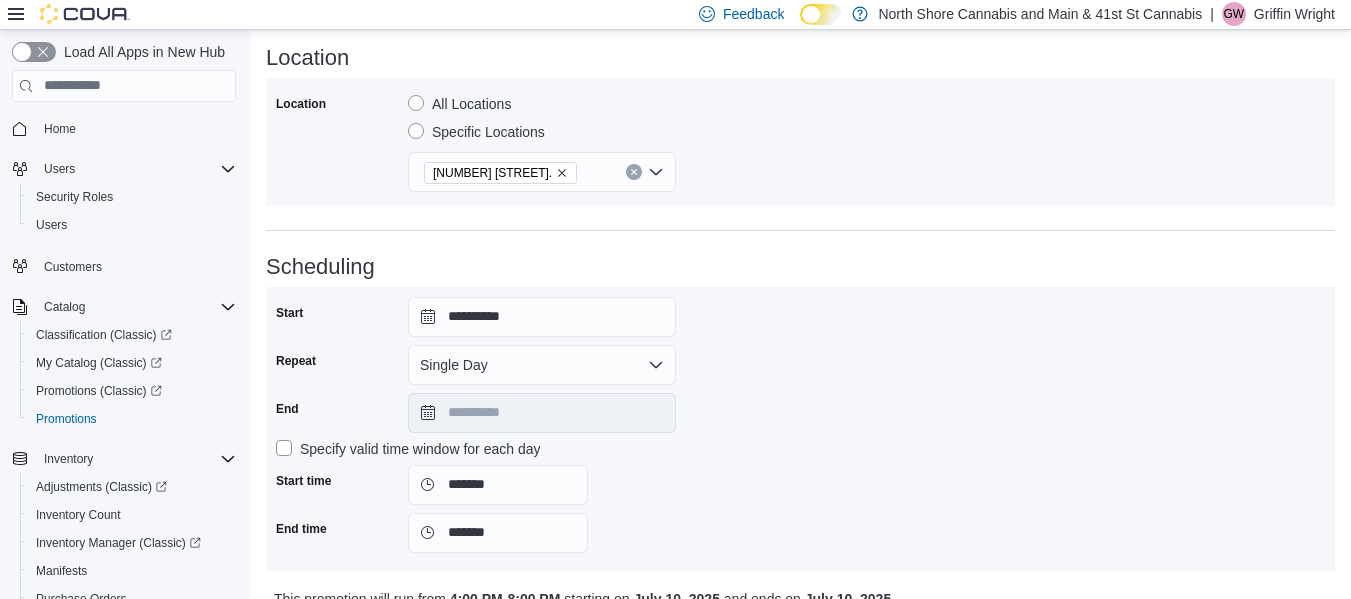 scroll, scrollTop: 1447, scrollLeft: 0, axis: vertical 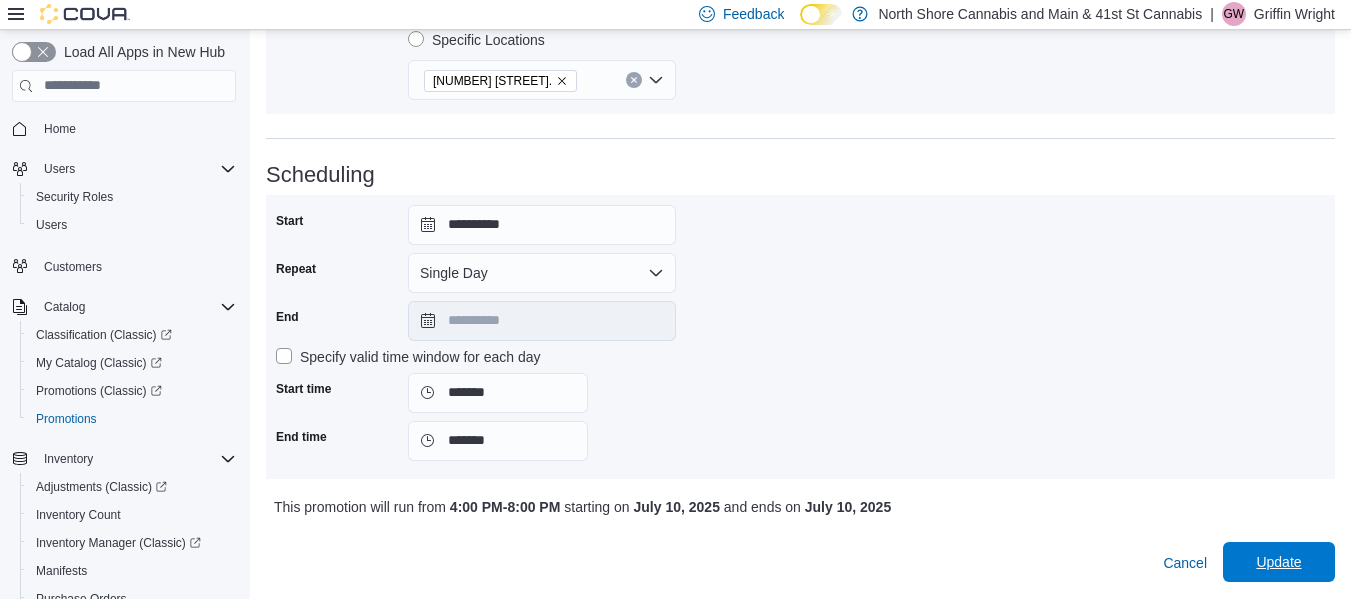 click on "Update" at bounding box center [1278, 562] 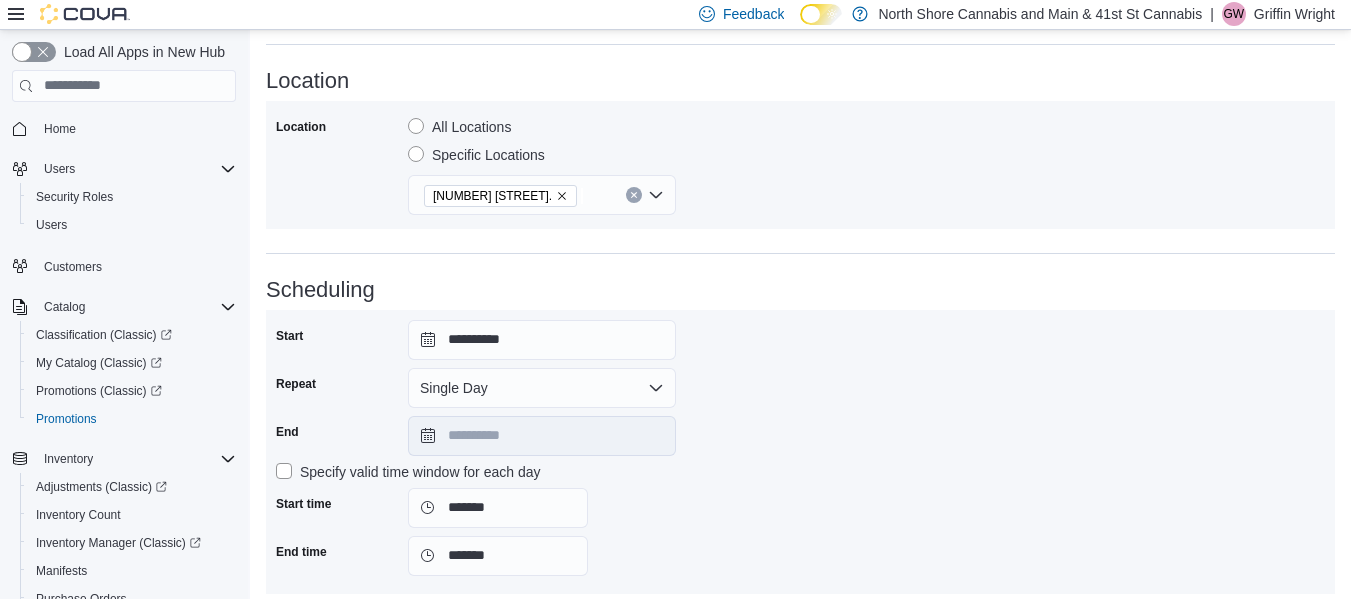 scroll, scrollTop: 1247, scrollLeft: 0, axis: vertical 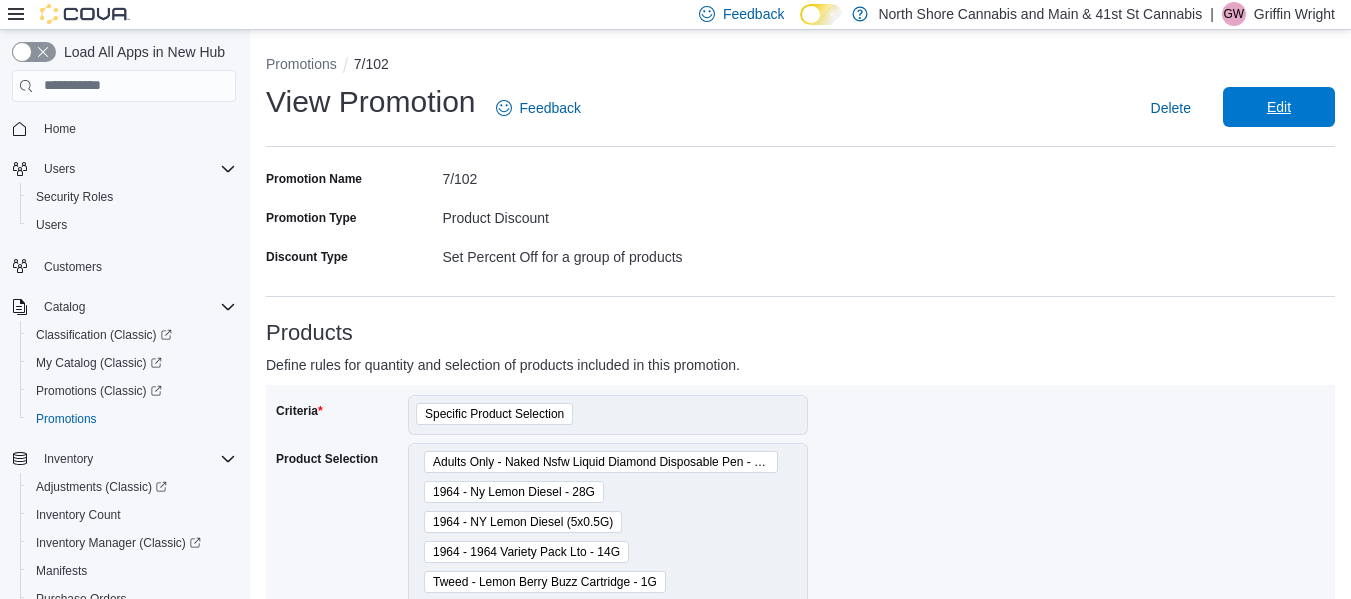 click on "Edit" at bounding box center (1279, 107) 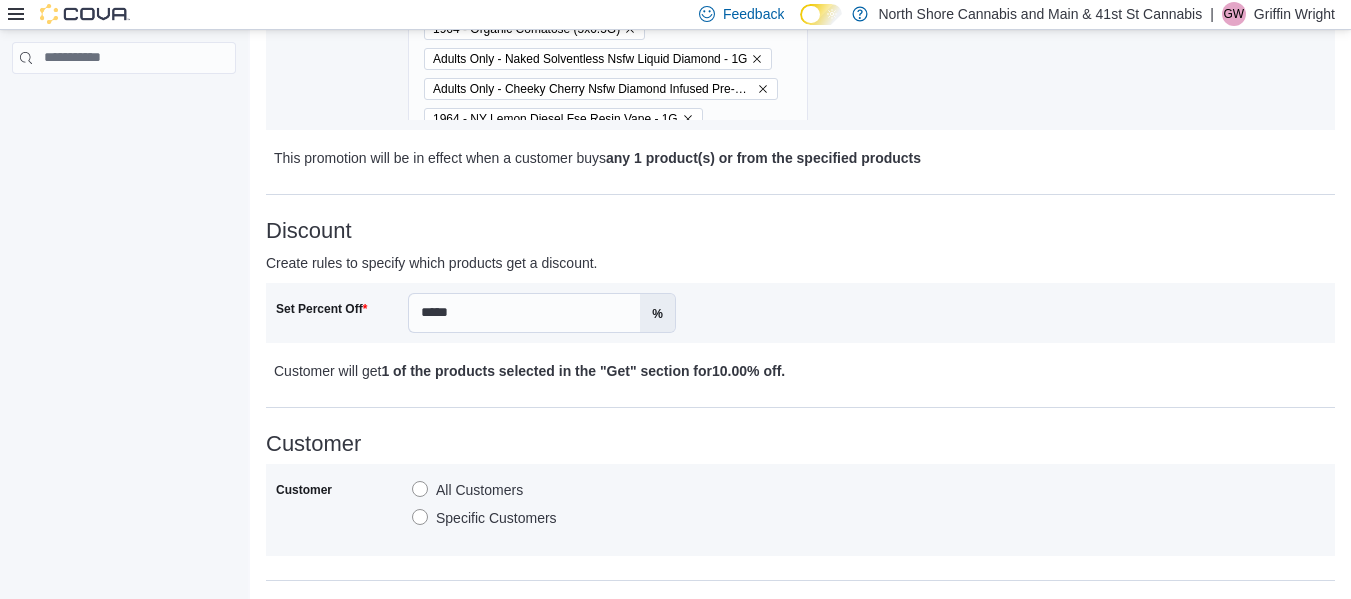 scroll, scrollTop: 900, scrollLeft: 0, axis: vertical 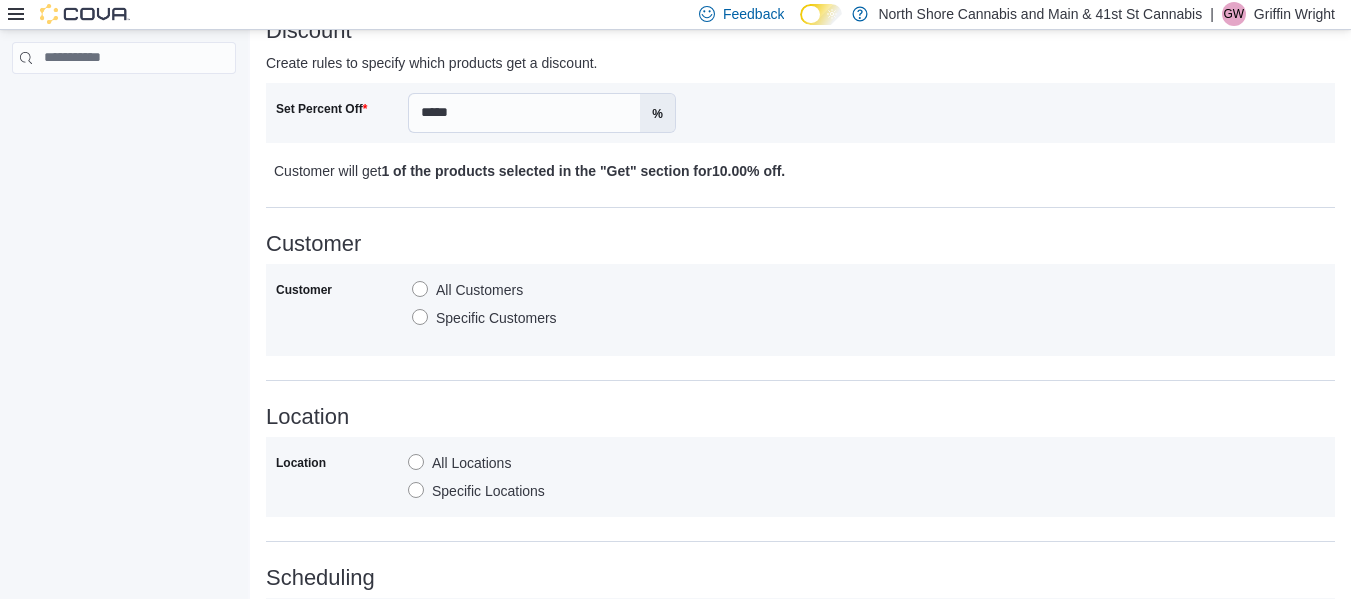 click on "Specific Locations" at bounding box center [476, 491] 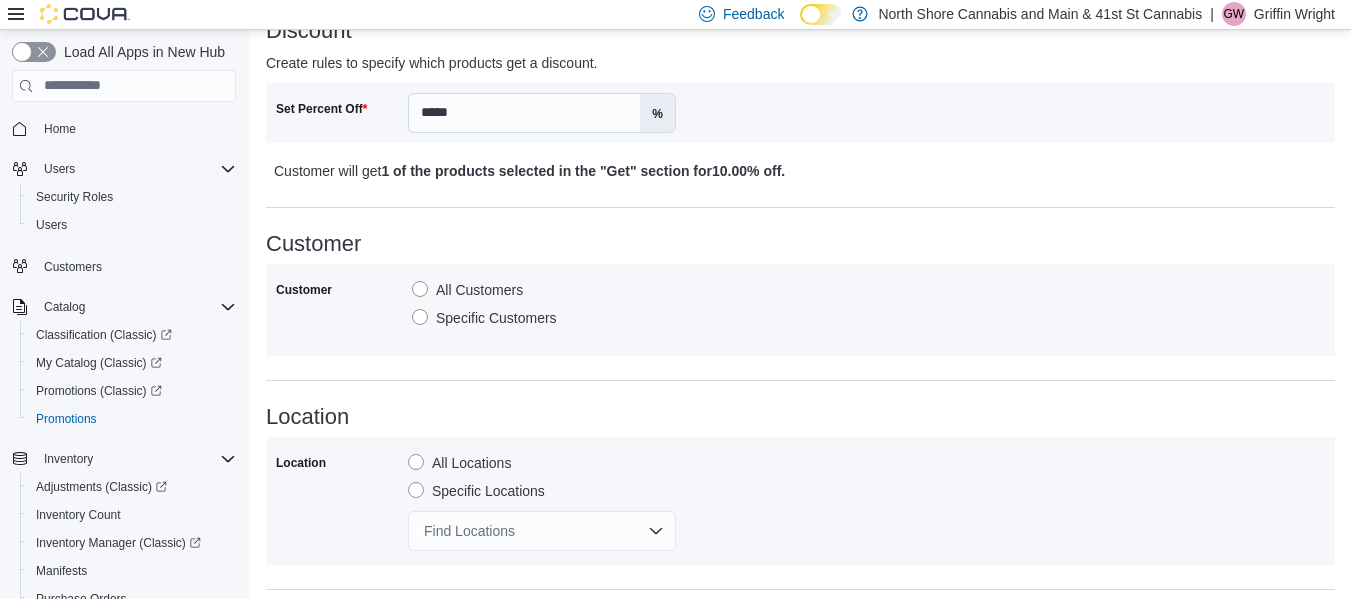 click on "Find Locations" at bounding box center (542, 531) 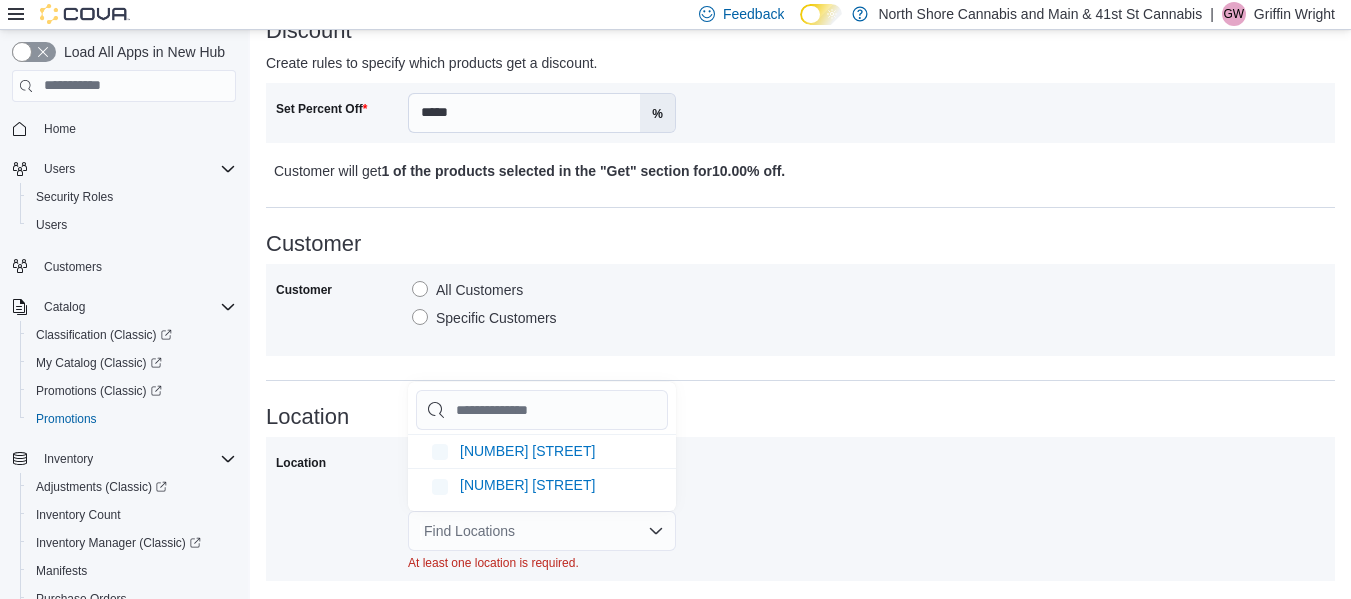 click on "Find Locations" at bounding box center [542, 531] 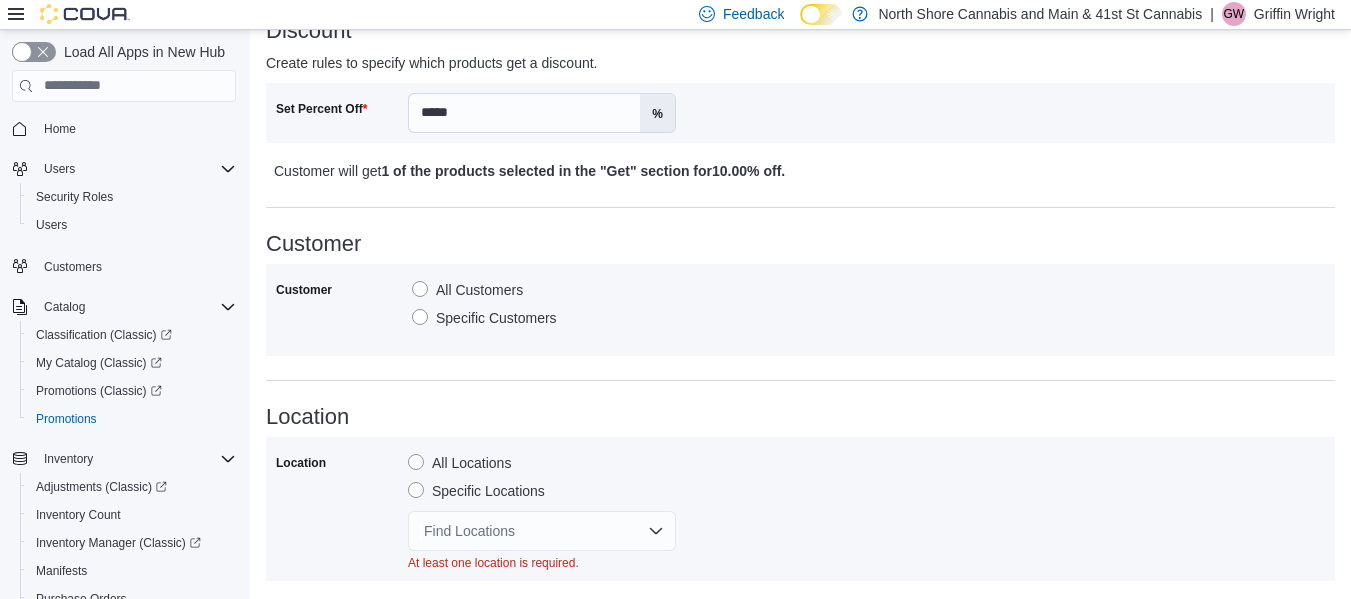 click on "Find Locations" at bounding box center (542, 531) 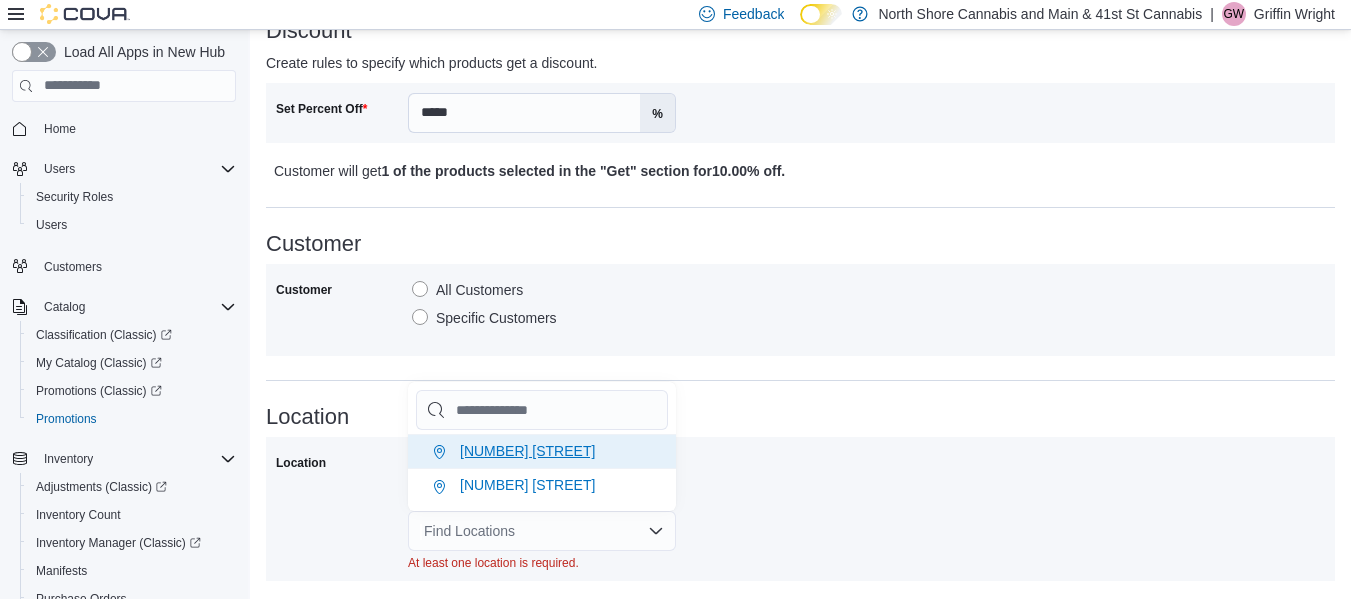 click on "1520 Barrow St." at bounding box center [527, 451] 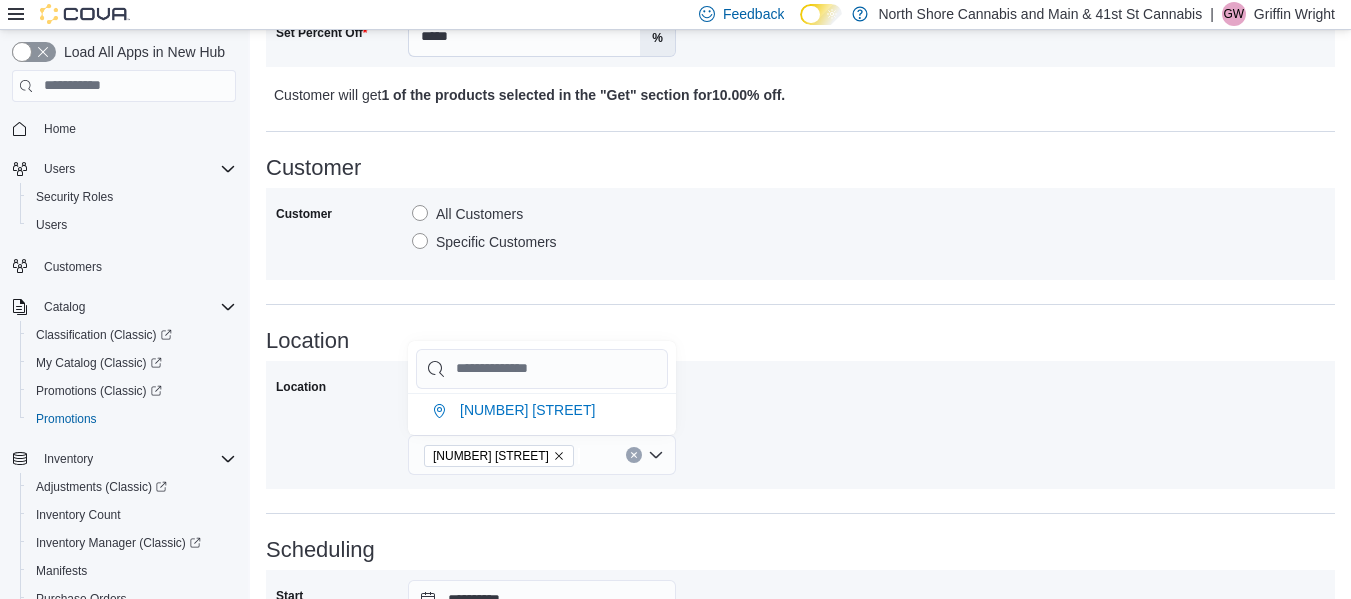 scroll, scrollTop: 1351, scrollLeft: 0, axis: vertical 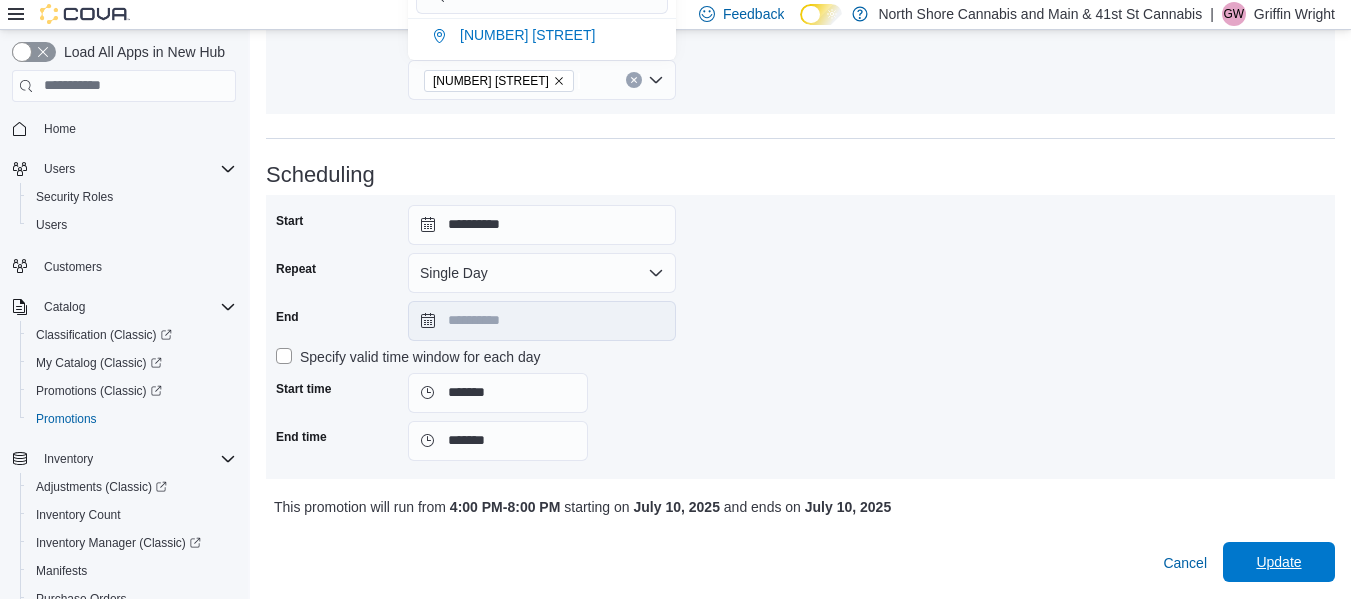 click on "Update" at bounding box center (1279, 562) 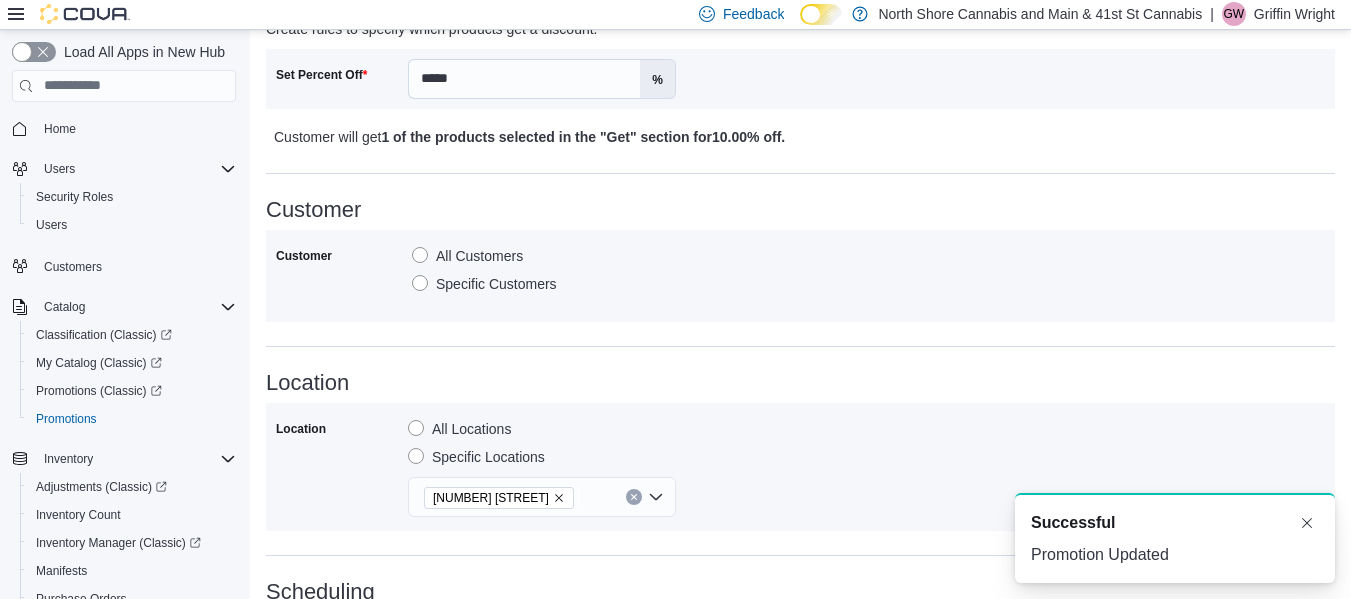 scroll, scrollTop: 258, scrollLeft: 0, axis: vertical 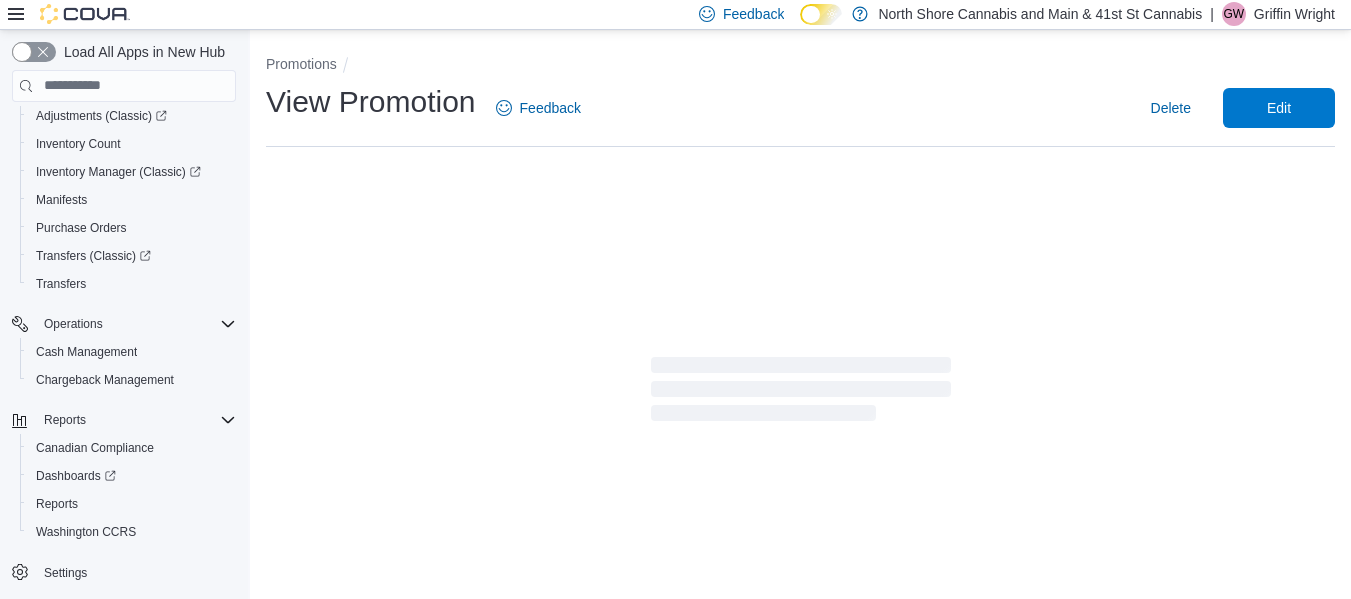 click on "View Promotion Feedback Delete Edit" at bounding box center [800, 108] 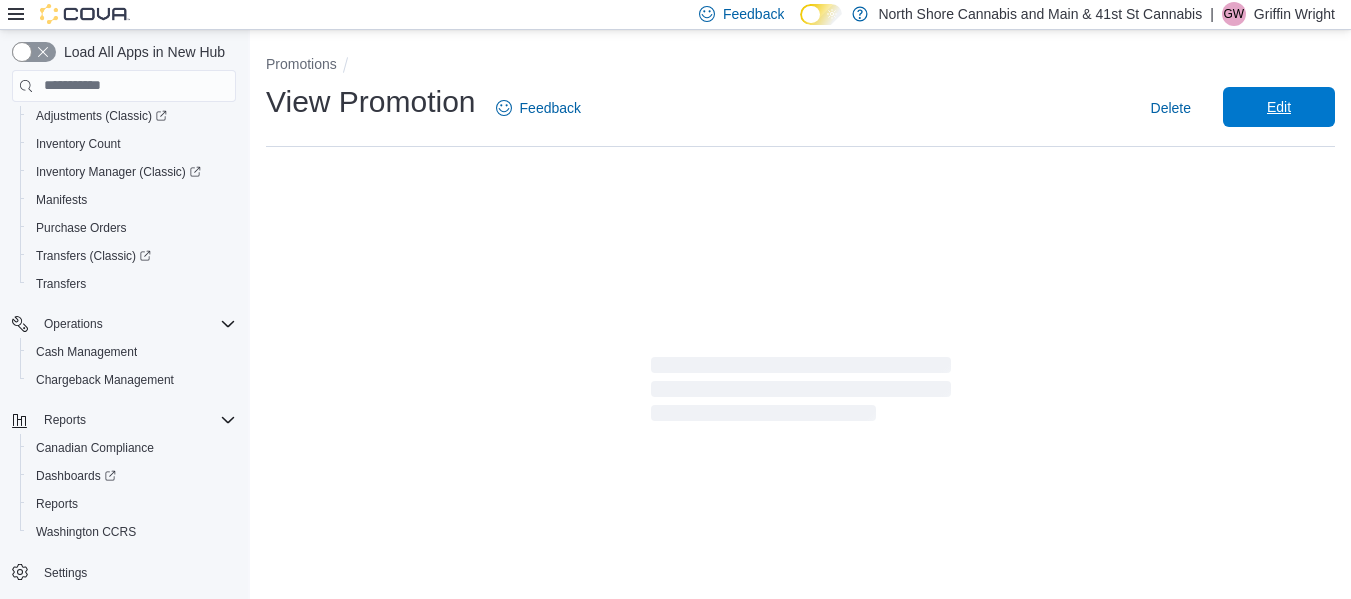 click on "Edit" at bounding box center [1279, 107] 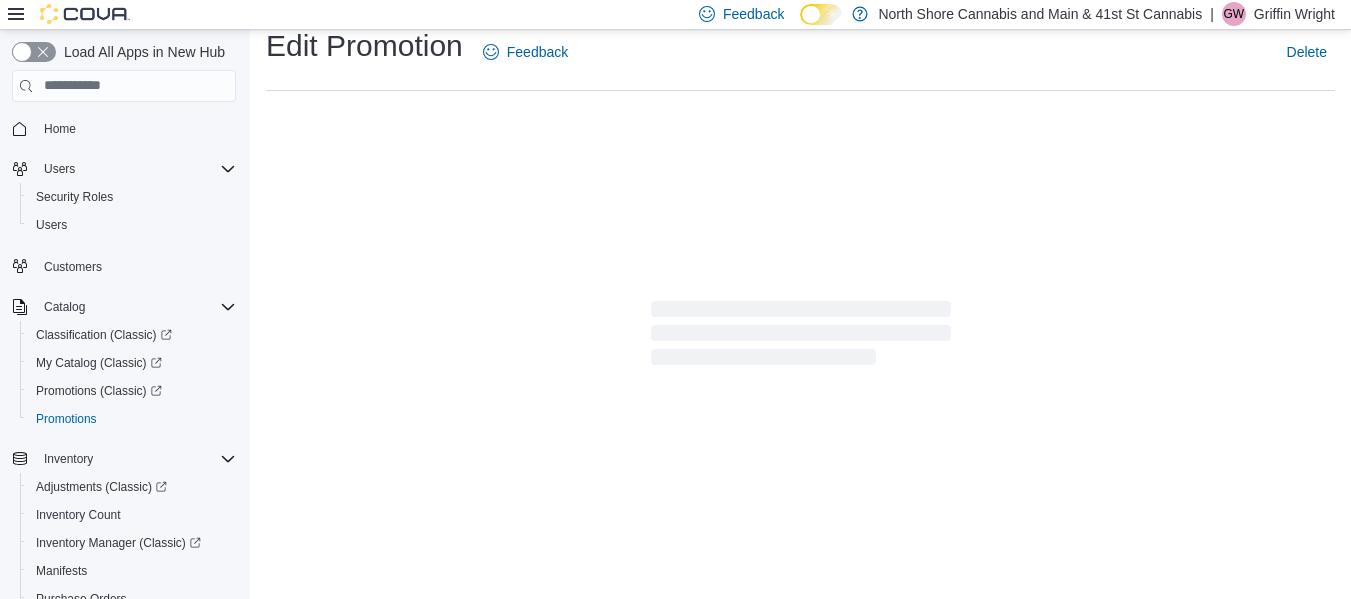 scroll, scrollTop: 40, scrollLeft: 0, axis: vertical 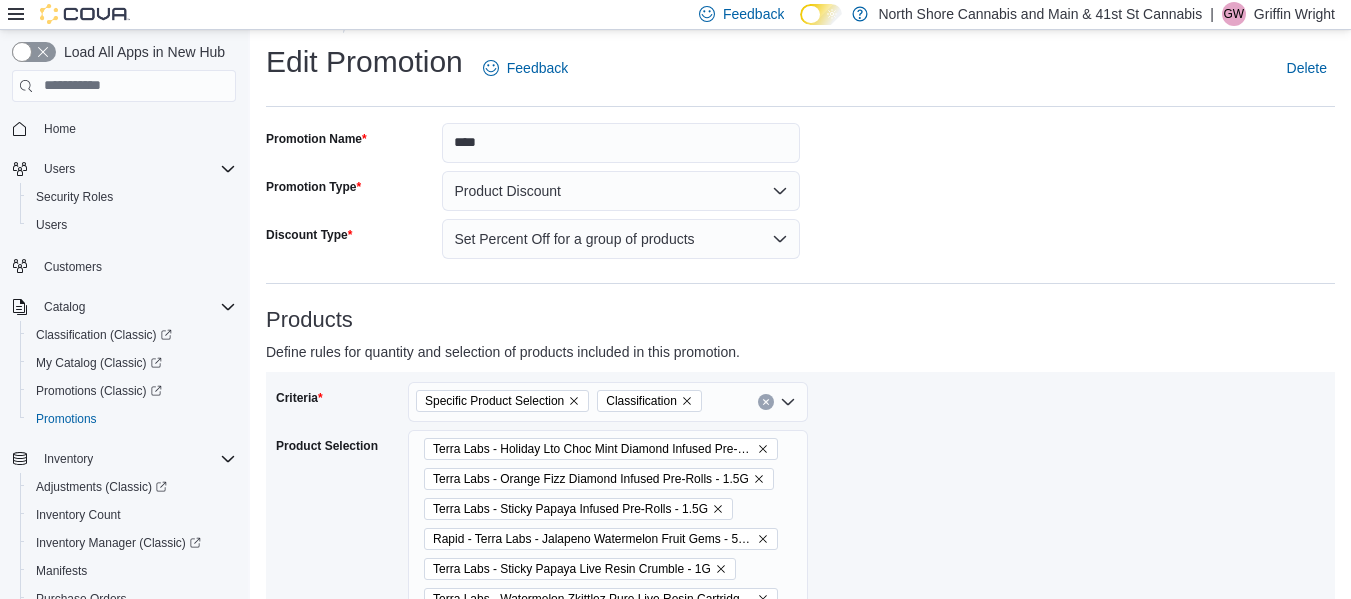 select on "**" 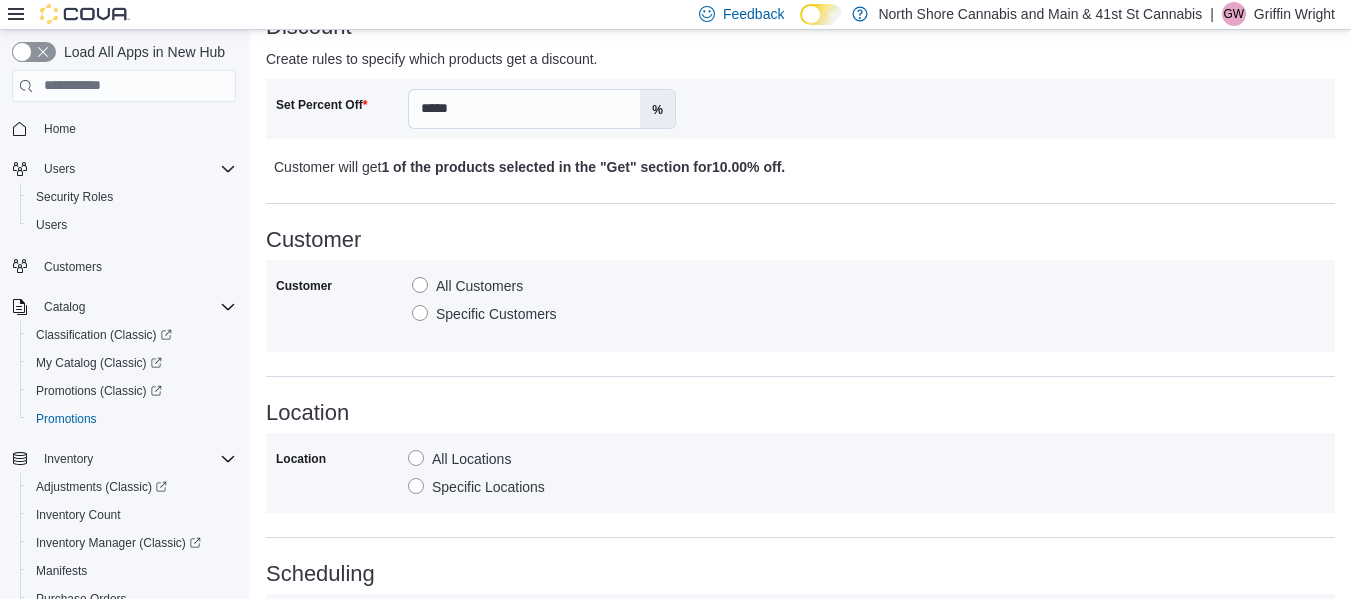 click on "Specific Locations" at bounding box center [476, 487] 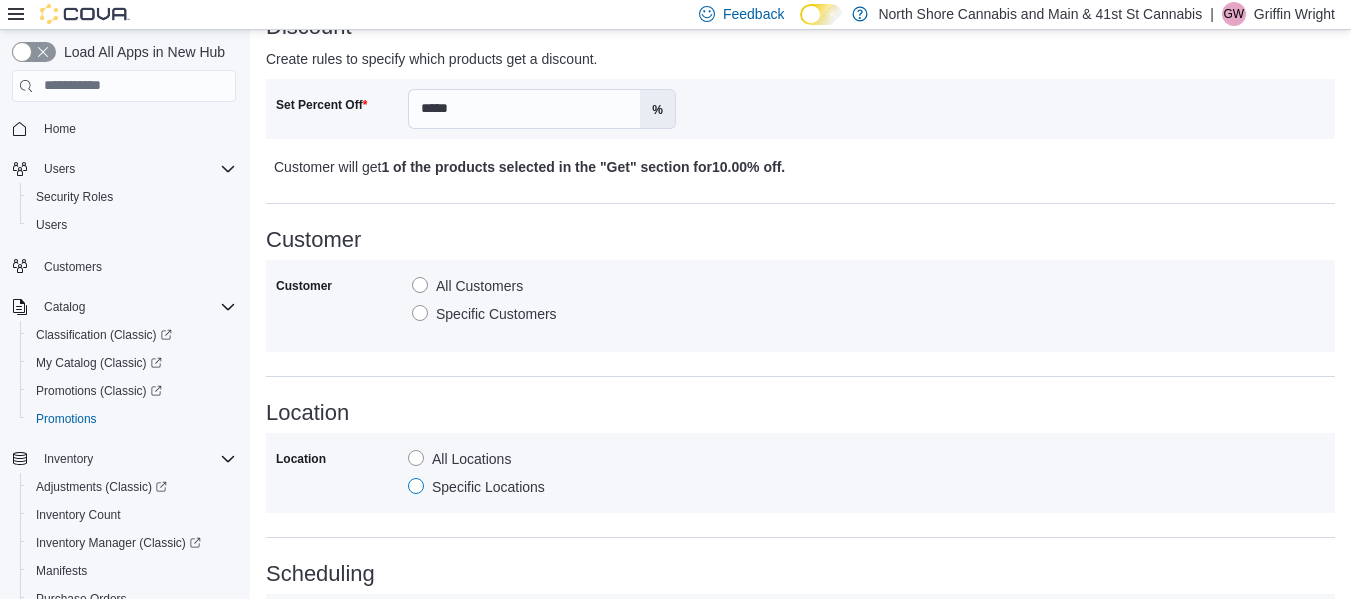 select on "**" 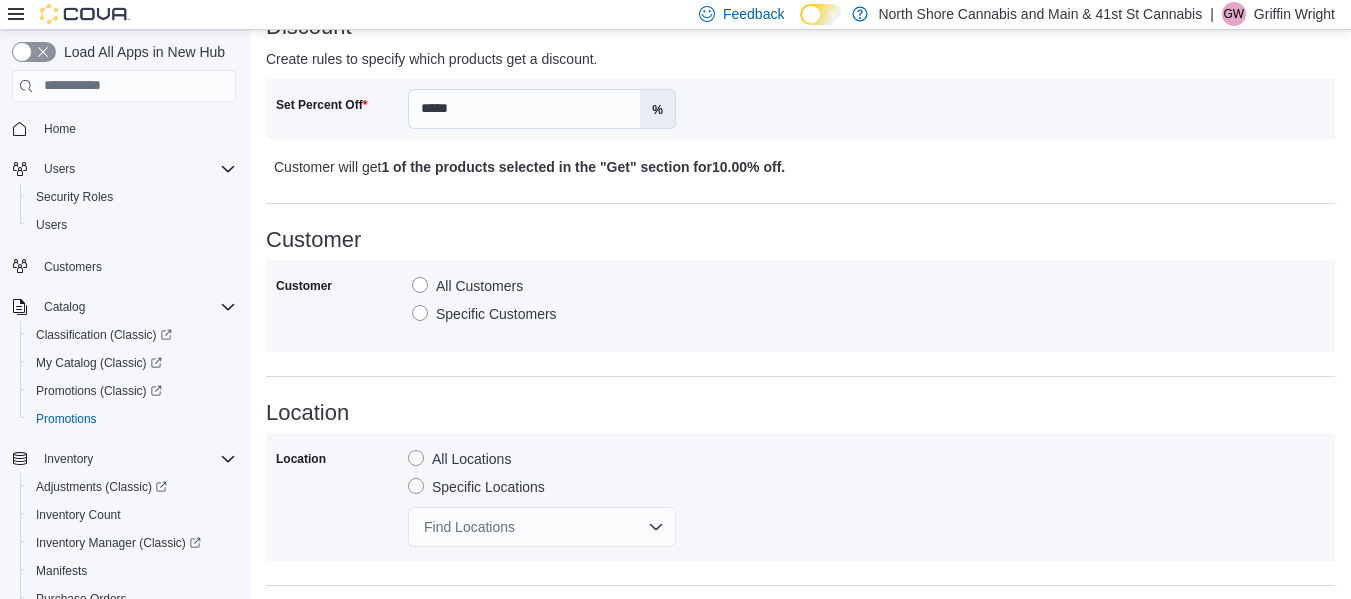 click on "Find Locations" at bounding box center [542, 527] 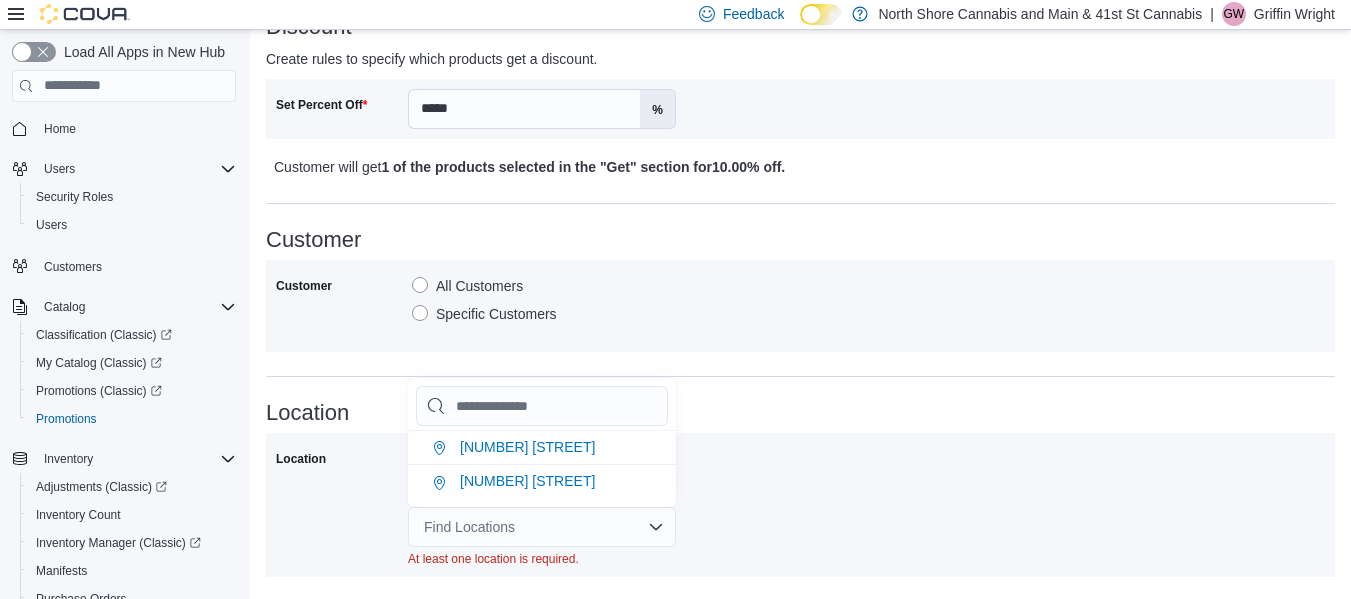 drag, startPoint x: 532, startPoint y: 448, endPoint x: 1057, endPoint y: 352, distance: 533.70496 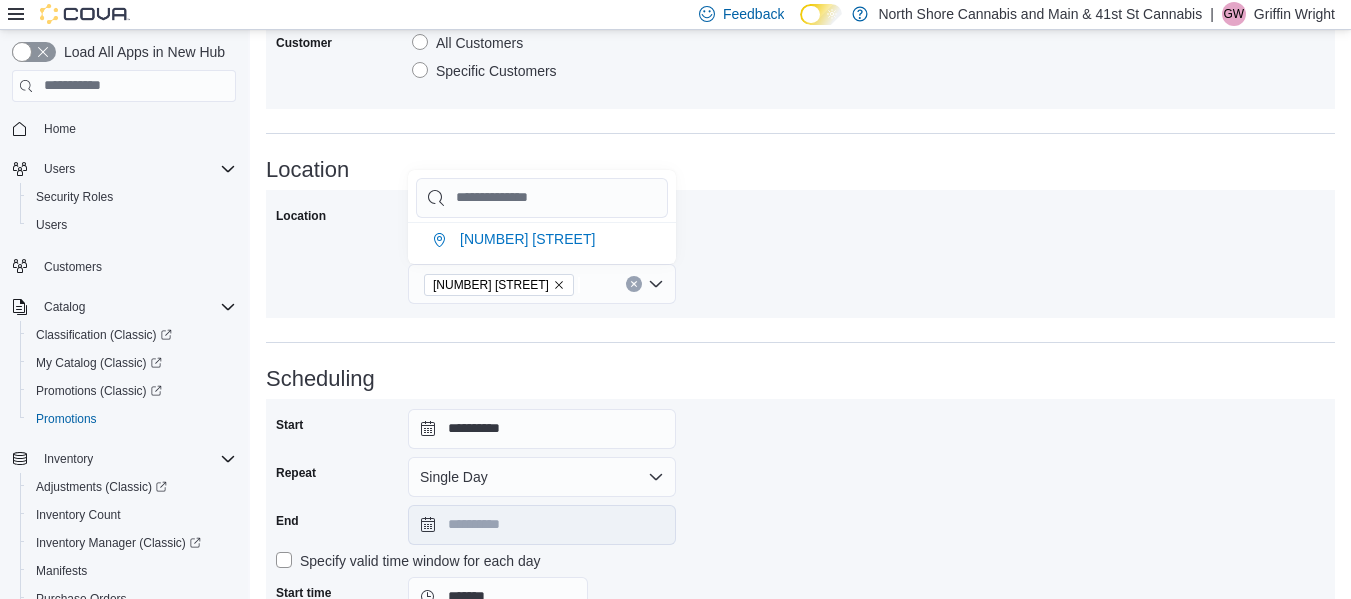 scroll, scrollTop: 1447, scrollLeft: 0, axis: vertical 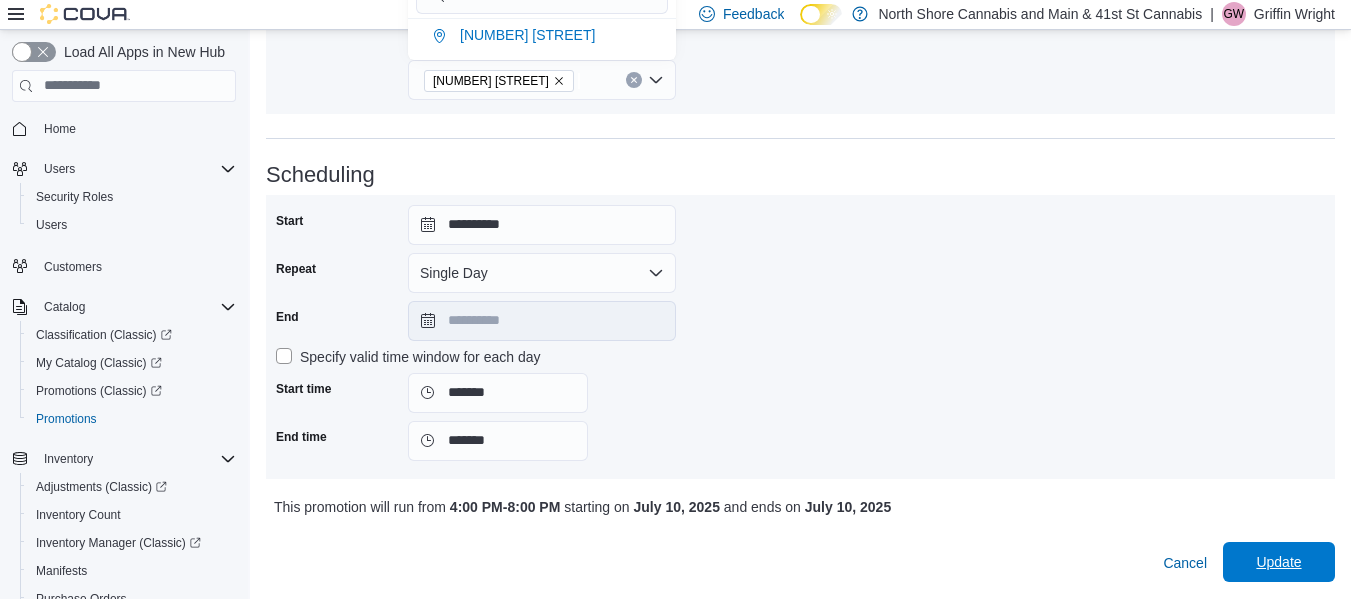 click on "Update" at bounding box center [1278, 562] 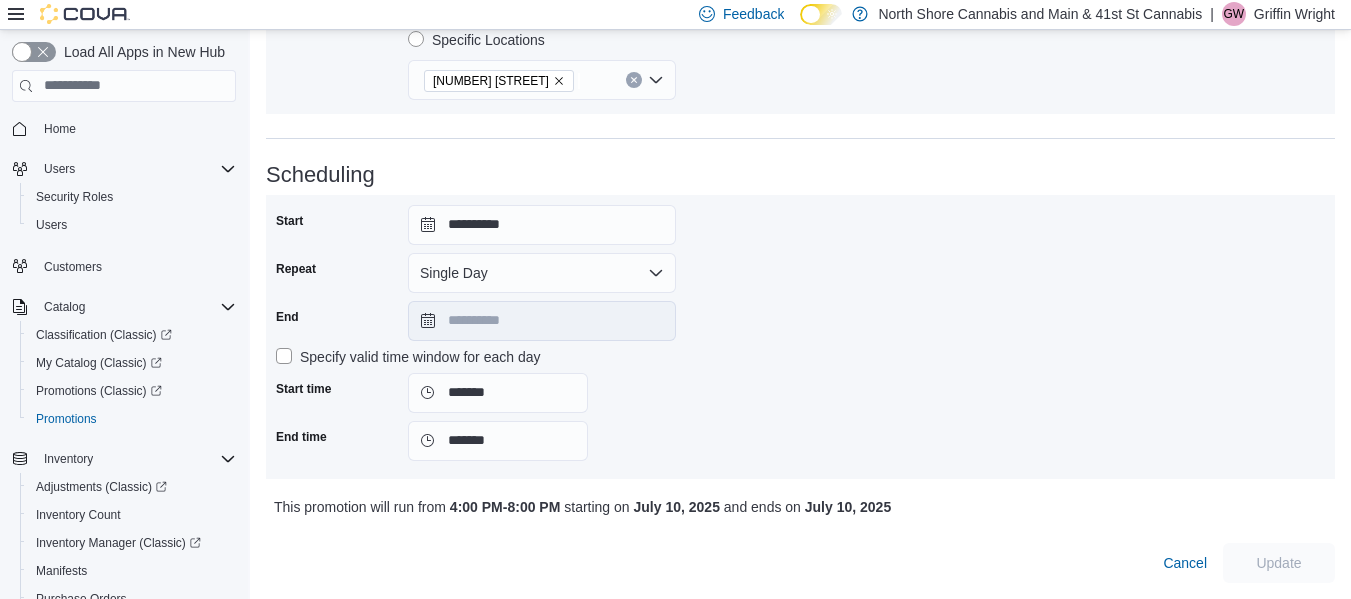 select on "**" 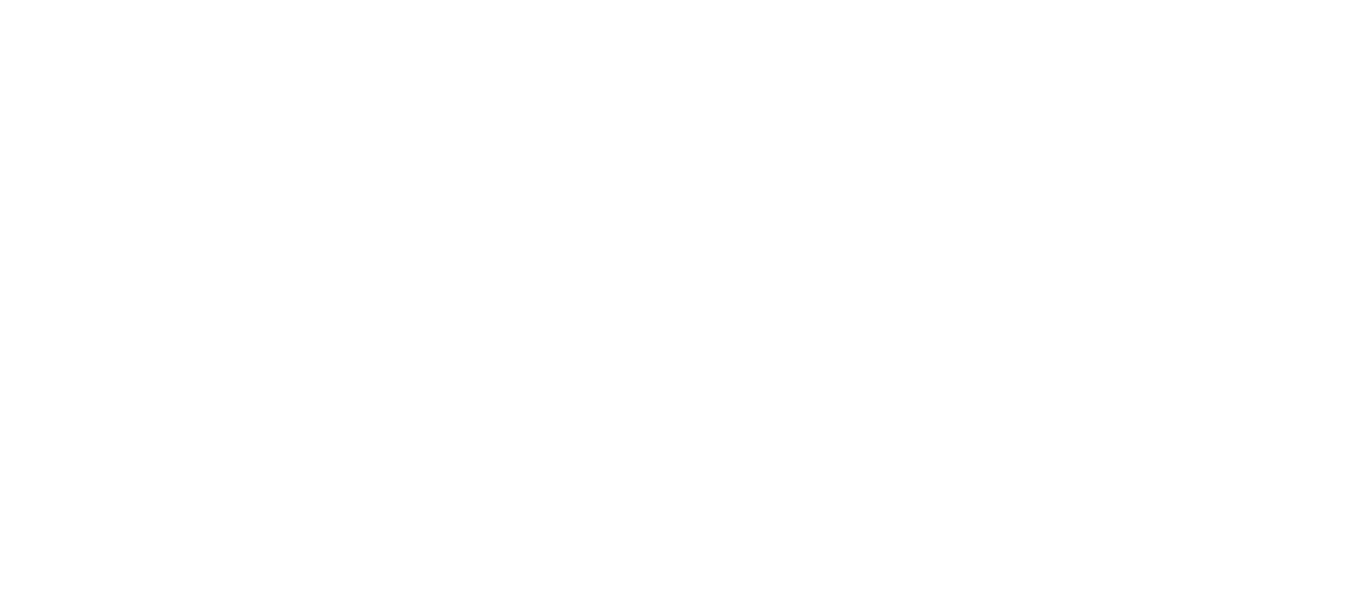 scroll, scrollTop: 0, scrollLeft: 0, axis: both 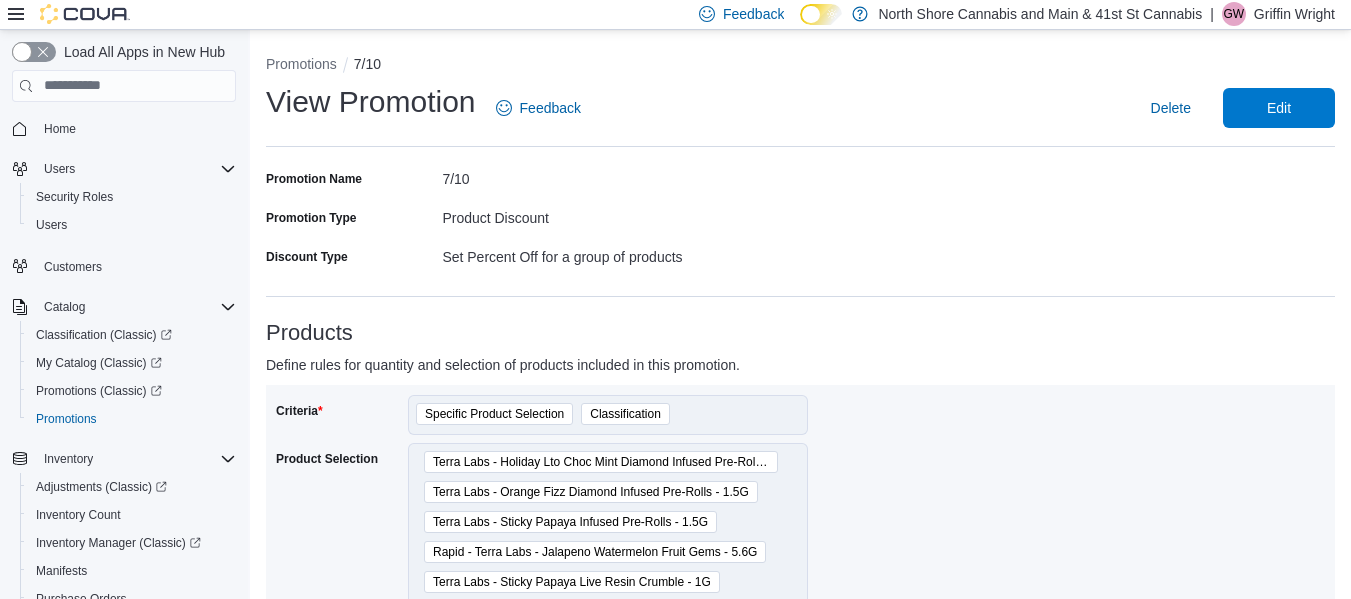 select on "**" 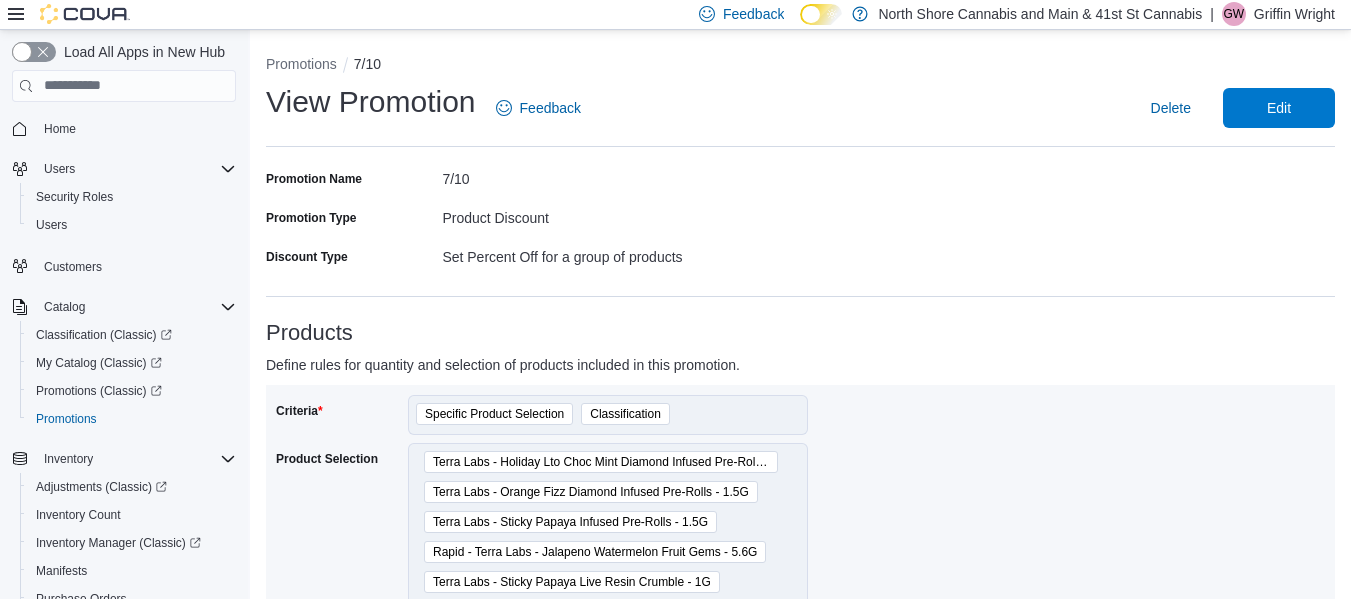 select on "**" 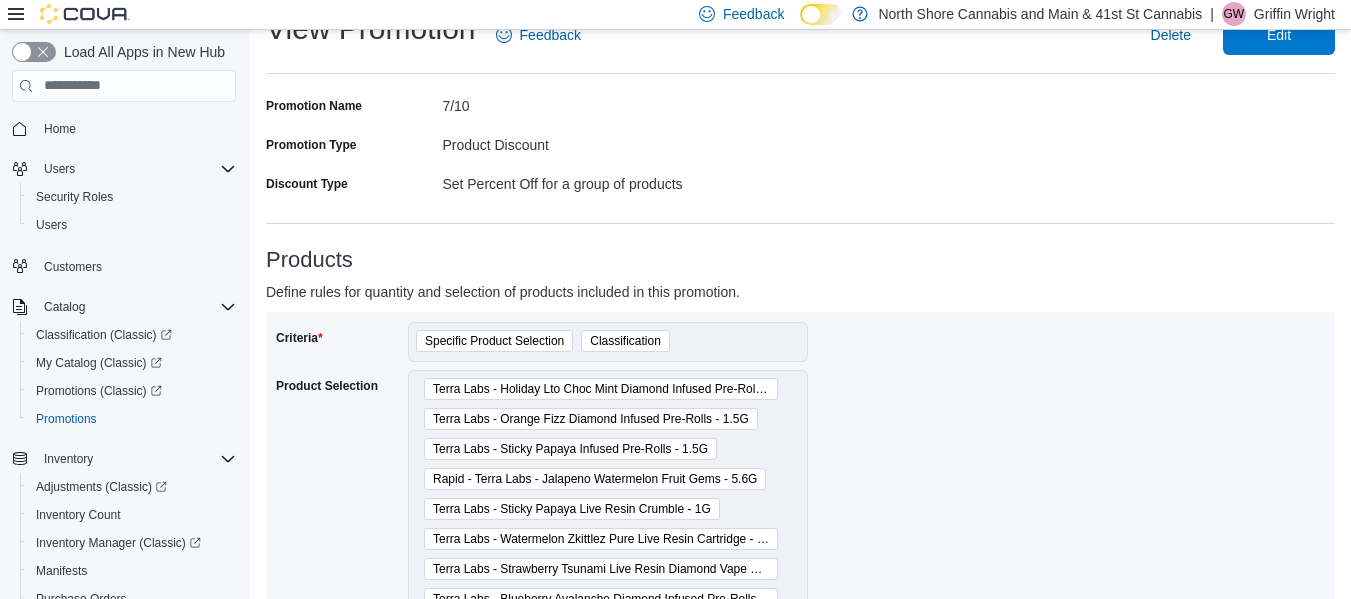 scroll, scrollTop: 0, scrollLeft: 0, axis: both 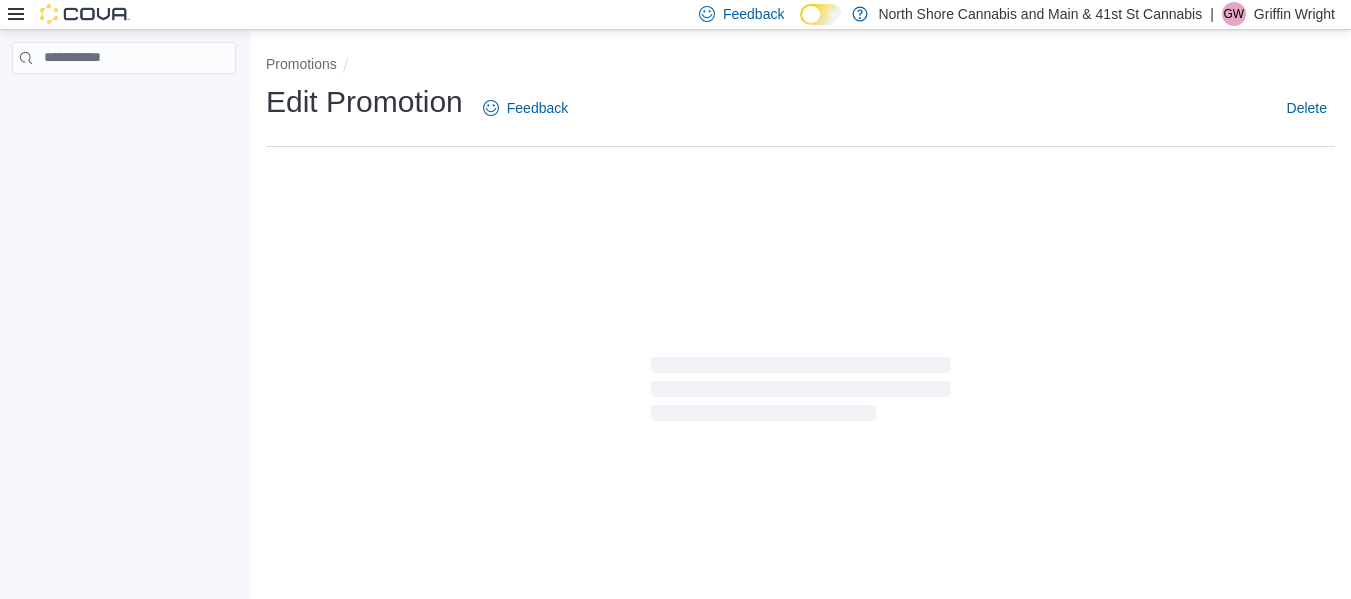select on "**" 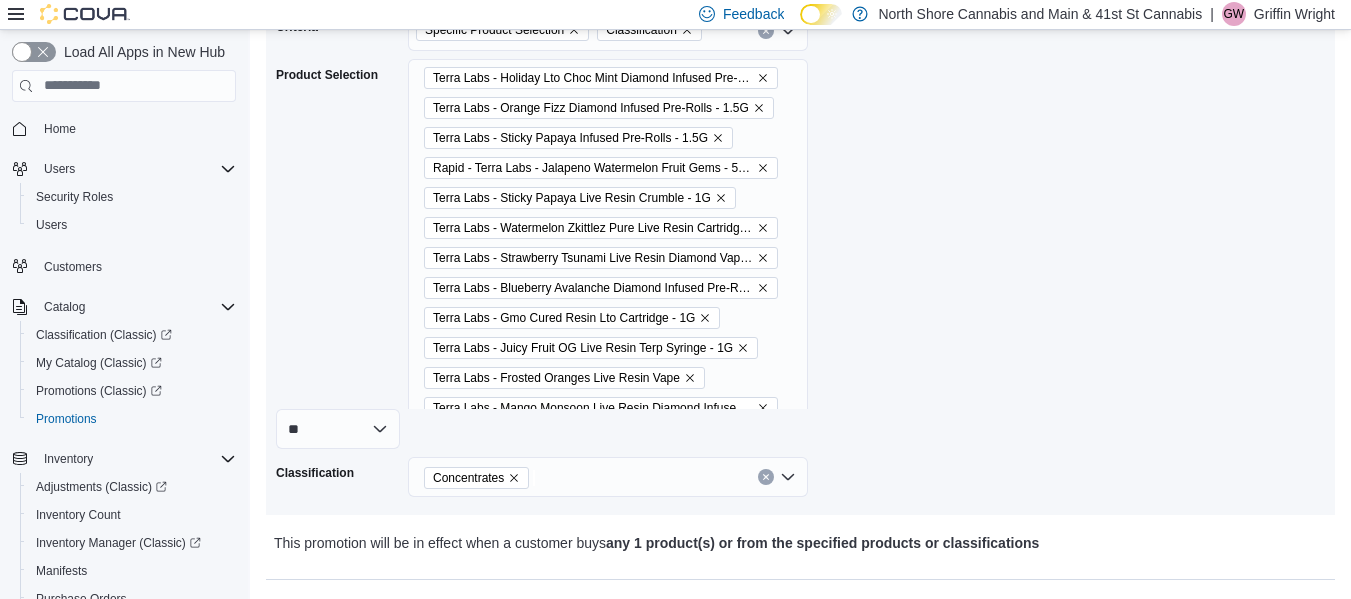 scroll, scrollTop: 700, scrollLeft: 0, axis: vertical 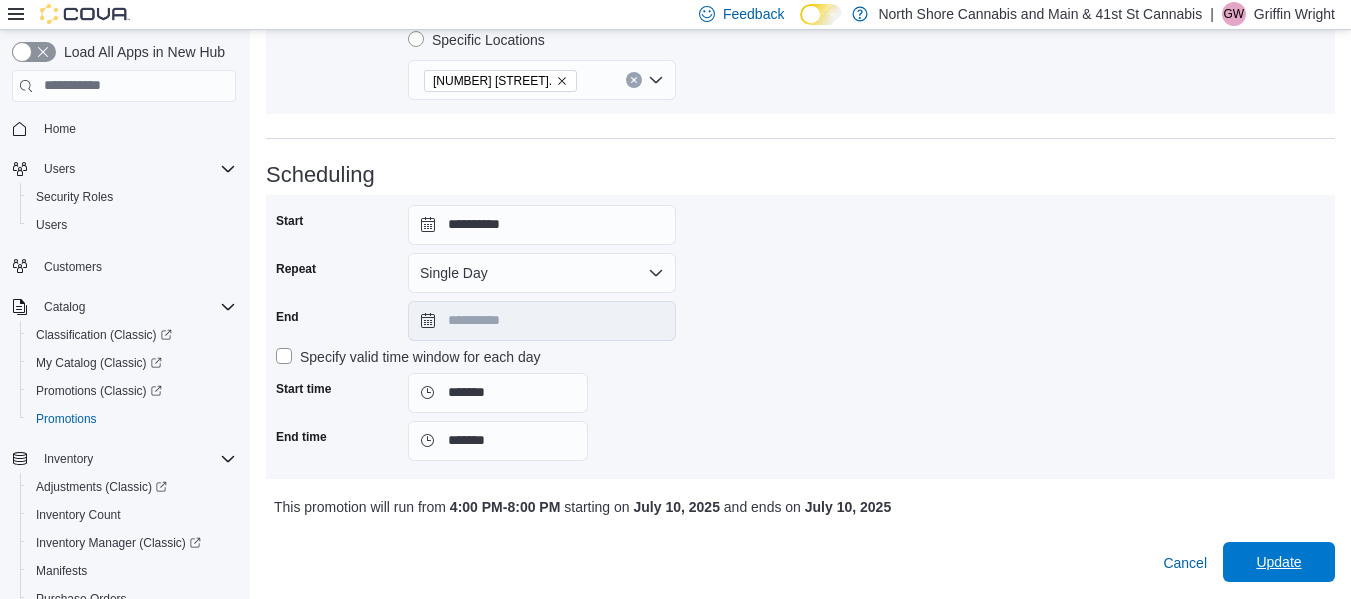 click on "Update" at bounding box center [1279, 562] 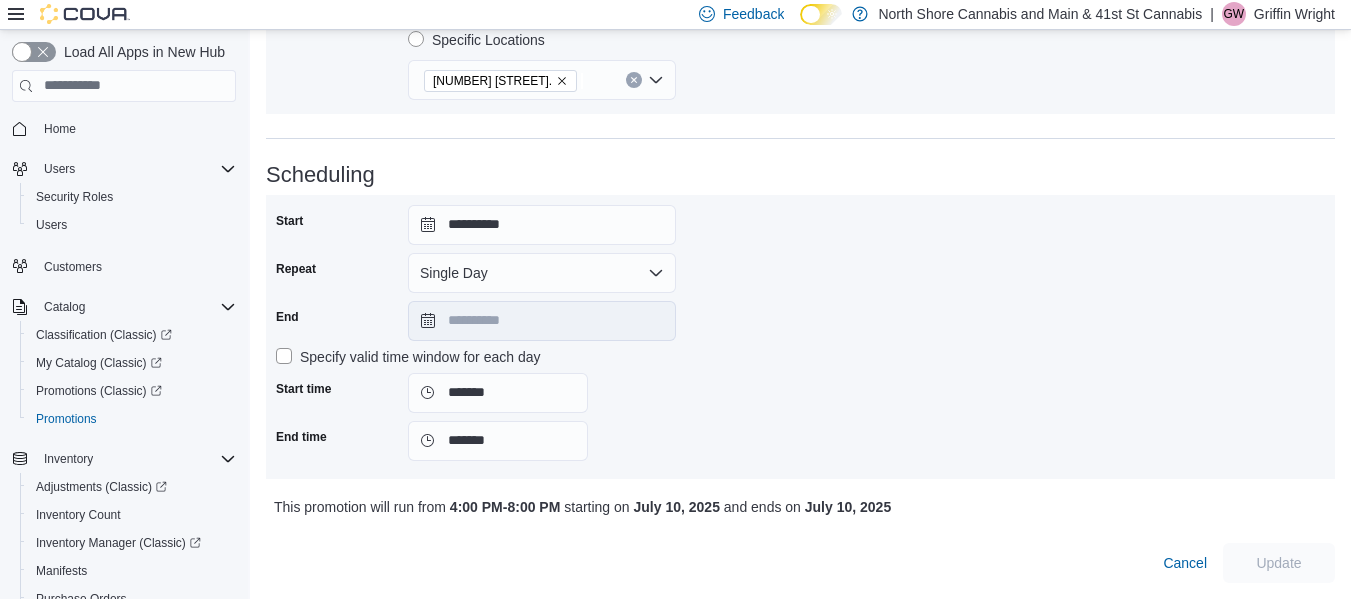 select on "**" 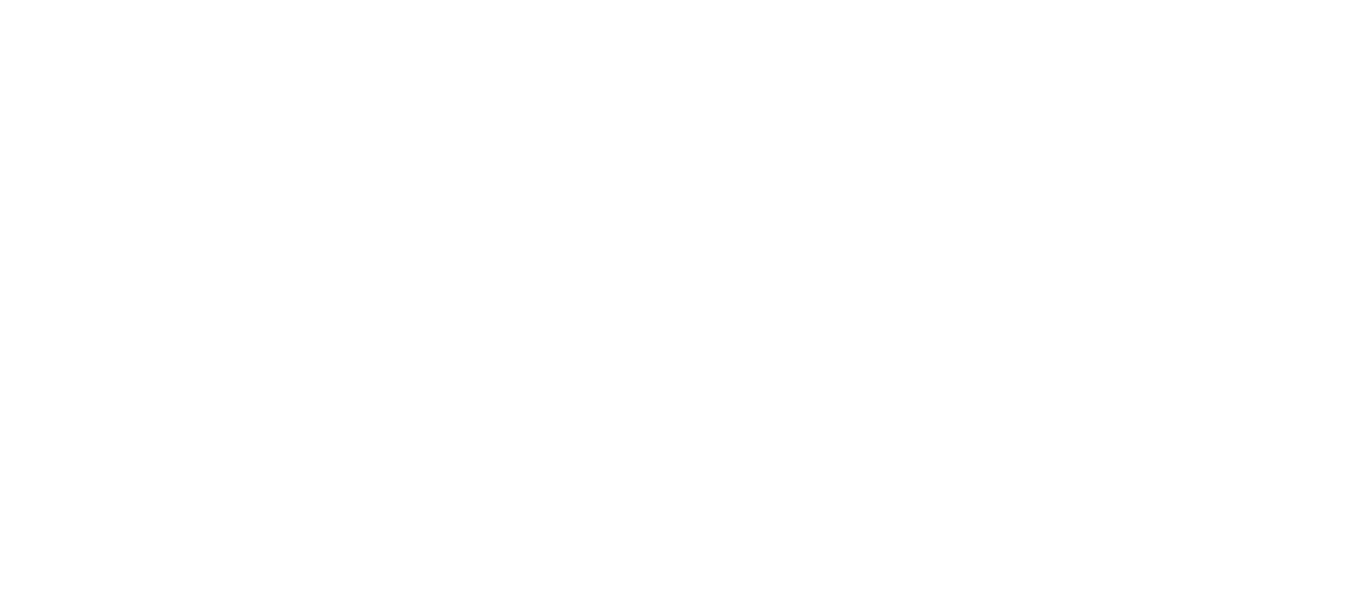 scroll, scrollTop: 0, scrollLeft: 0, axis: both 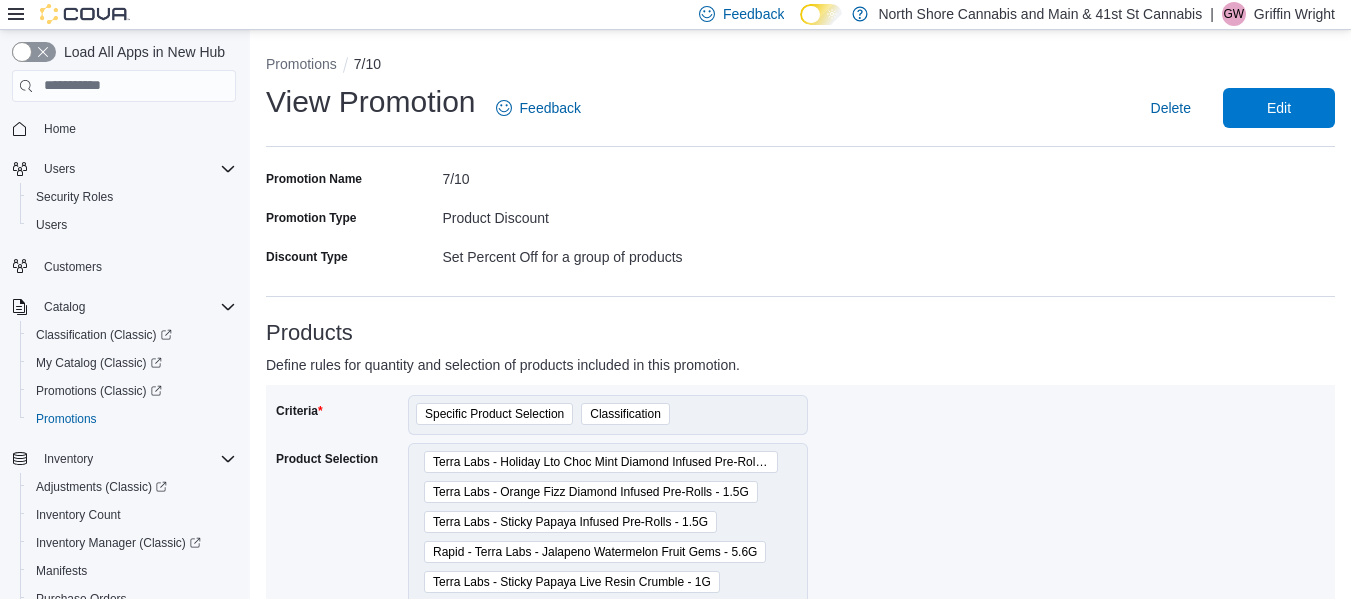 select on "**" 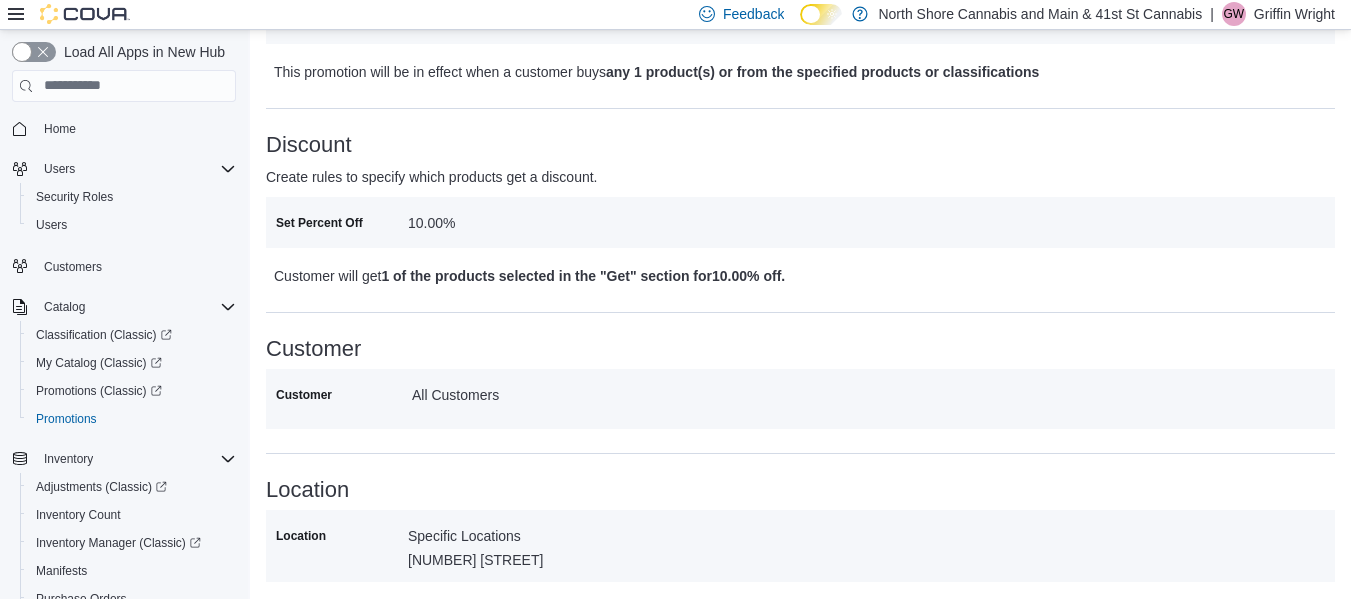 scroll, scrollTop: 1198, scrollLeft: 0, axis: vertical 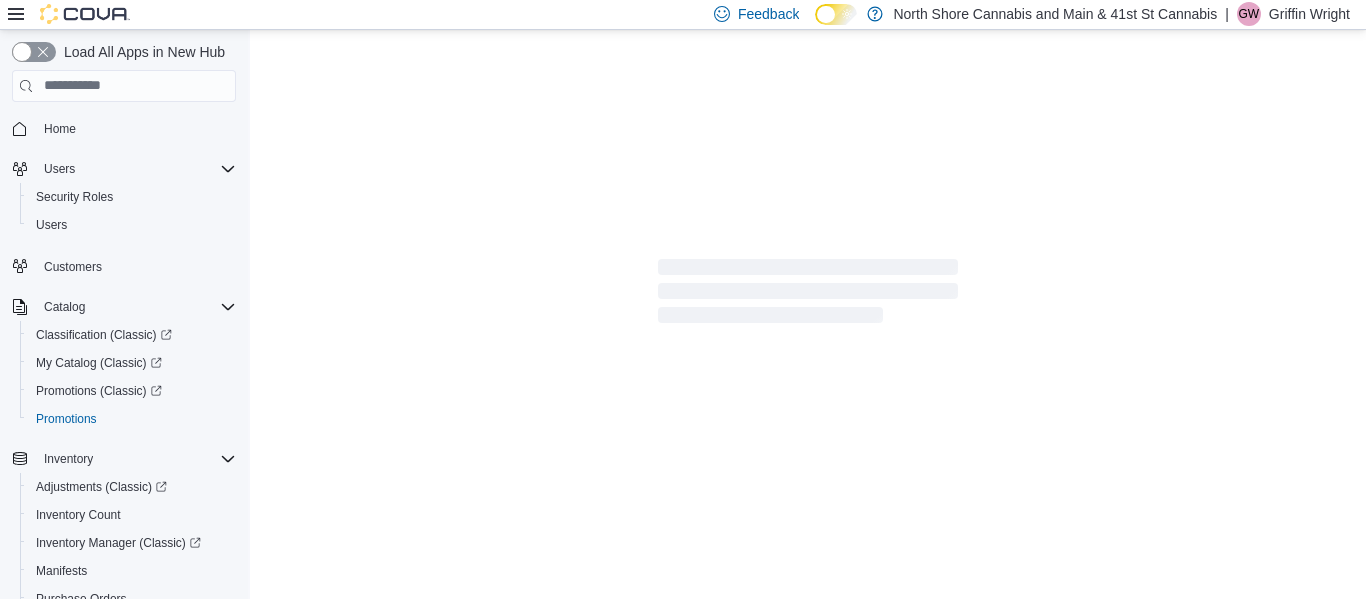select on "**" 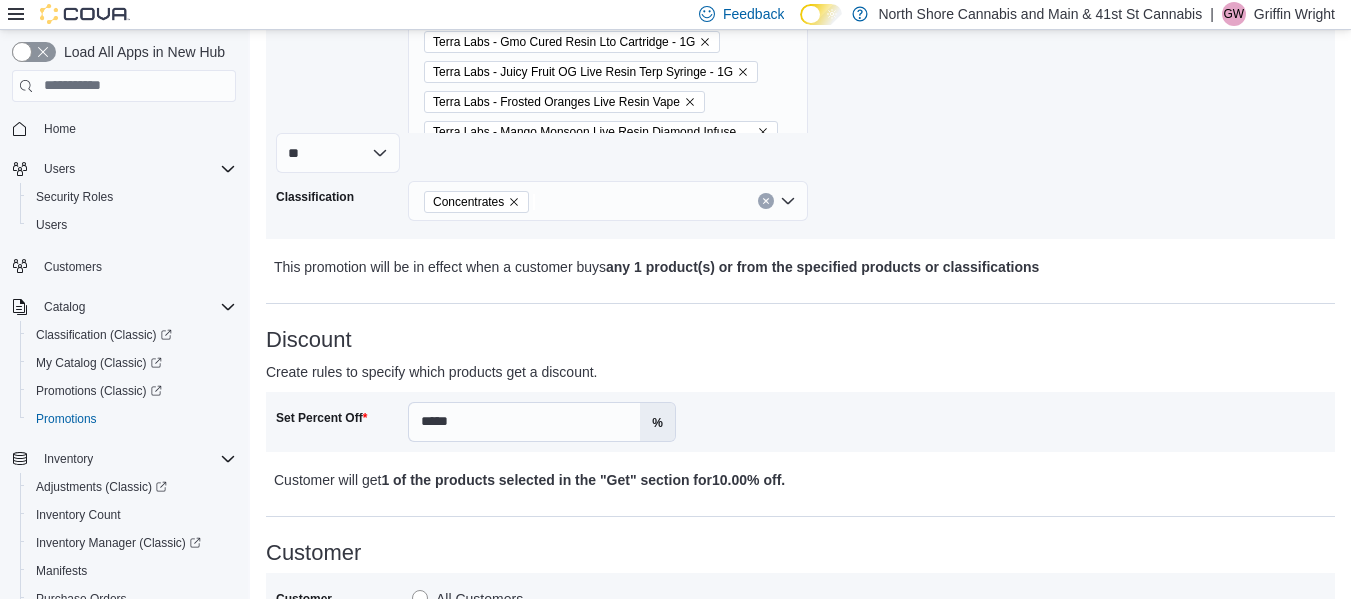 select on "**" 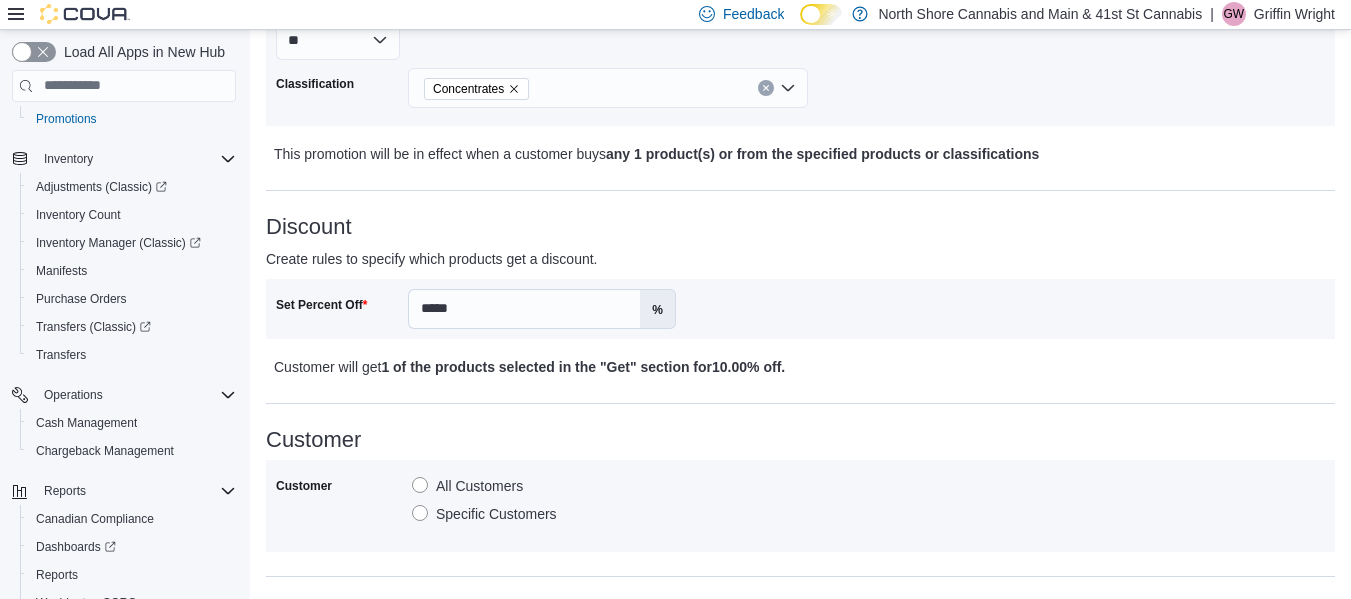 scroll, scrollTop: 371, scrollLeft: 0, axis: vertical 